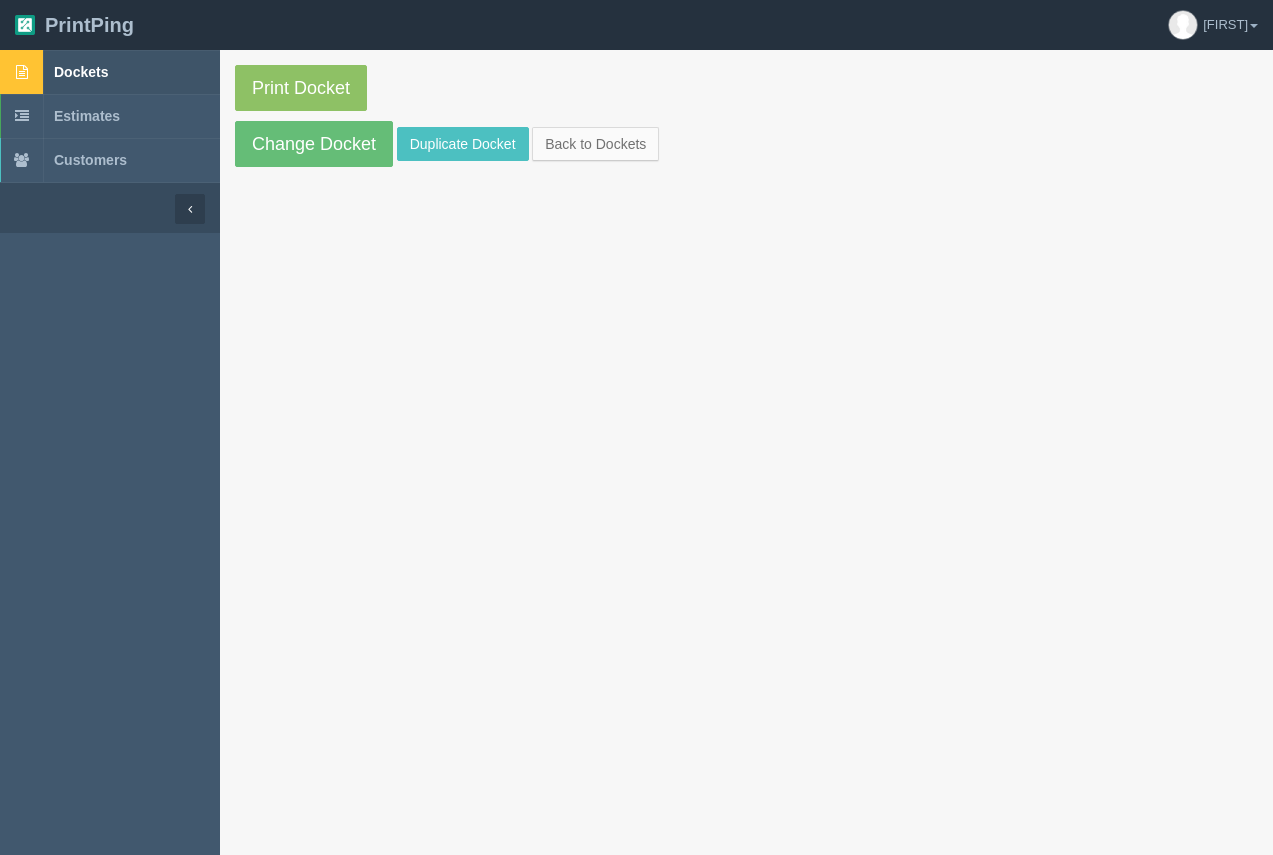 scroll, scrollTop: 0, scrollLeft: 0, axis: both 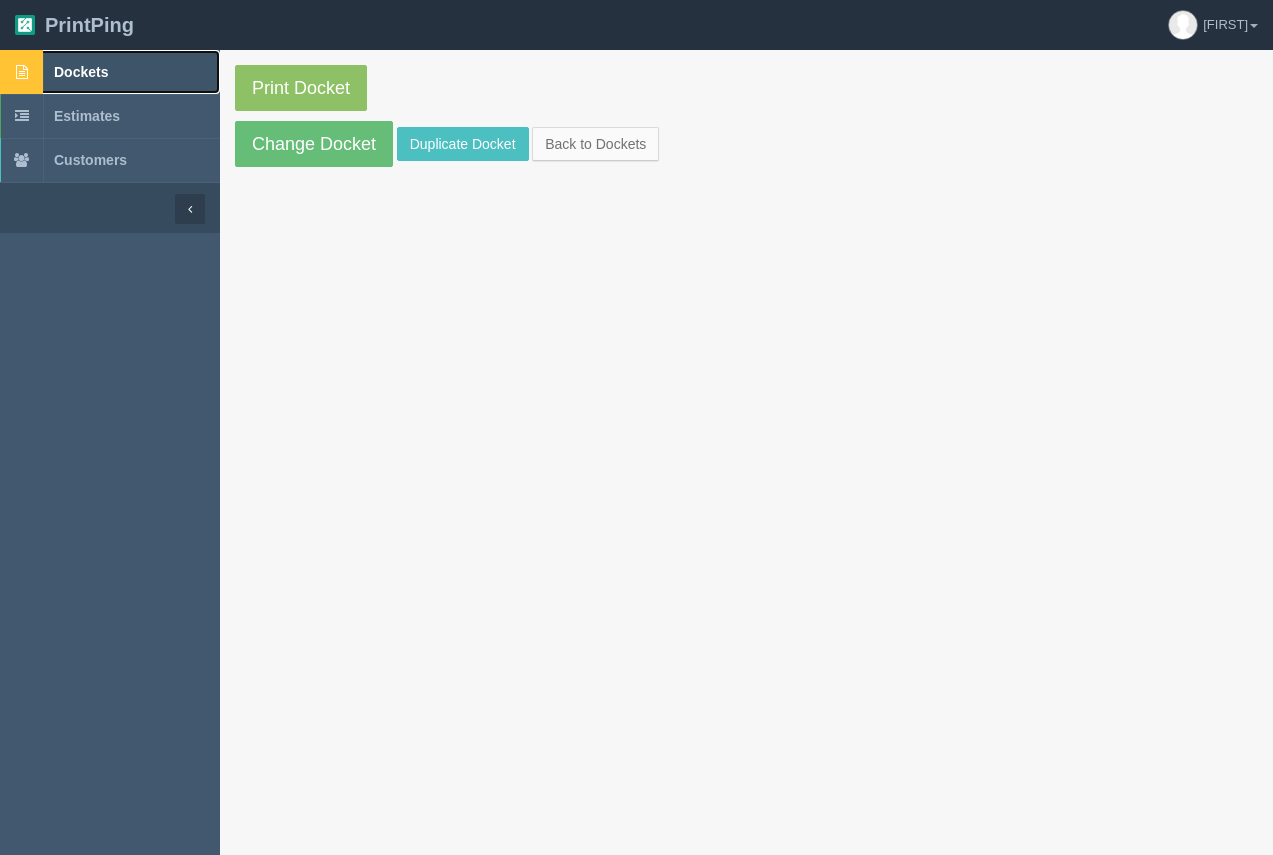 click on "Dockets" at bounding box center (81, 72) 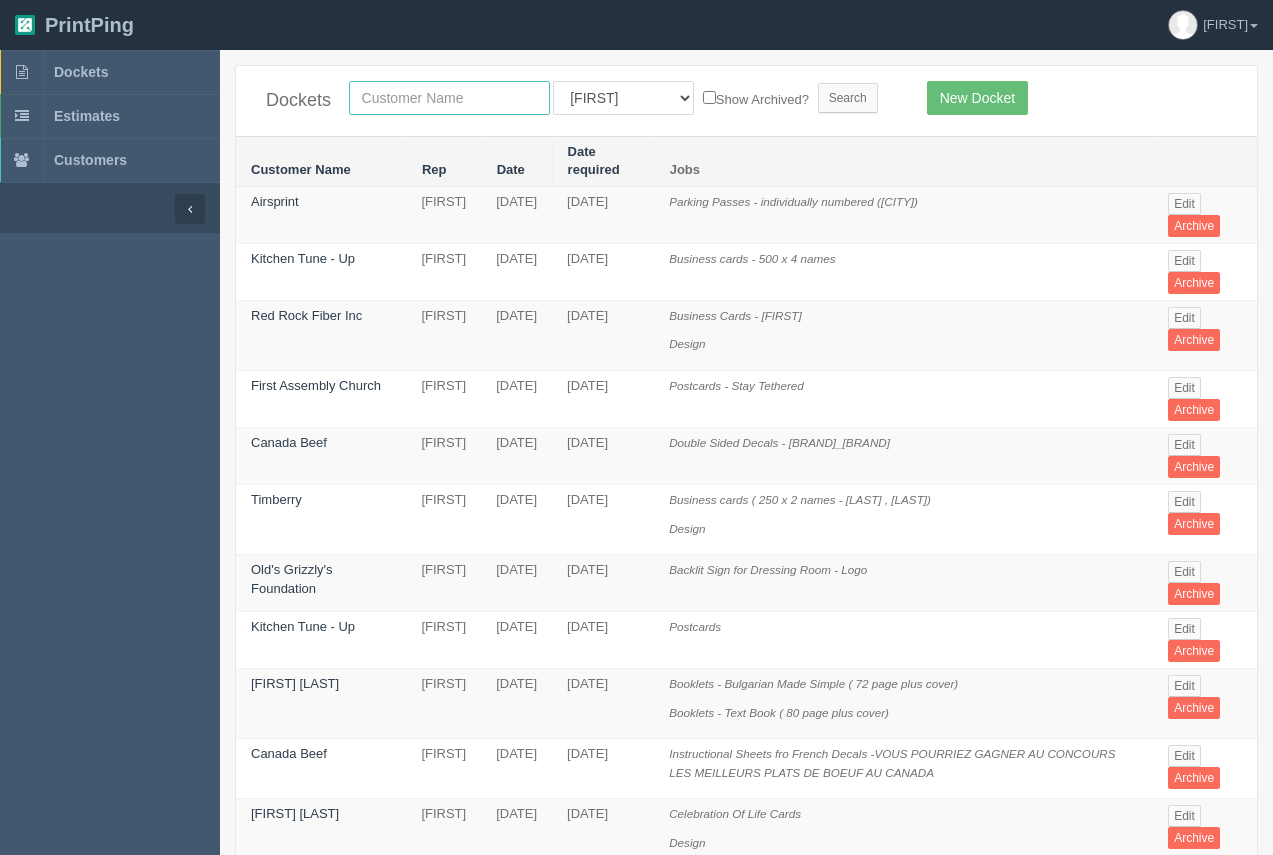 click at bounding box center [449, 98] 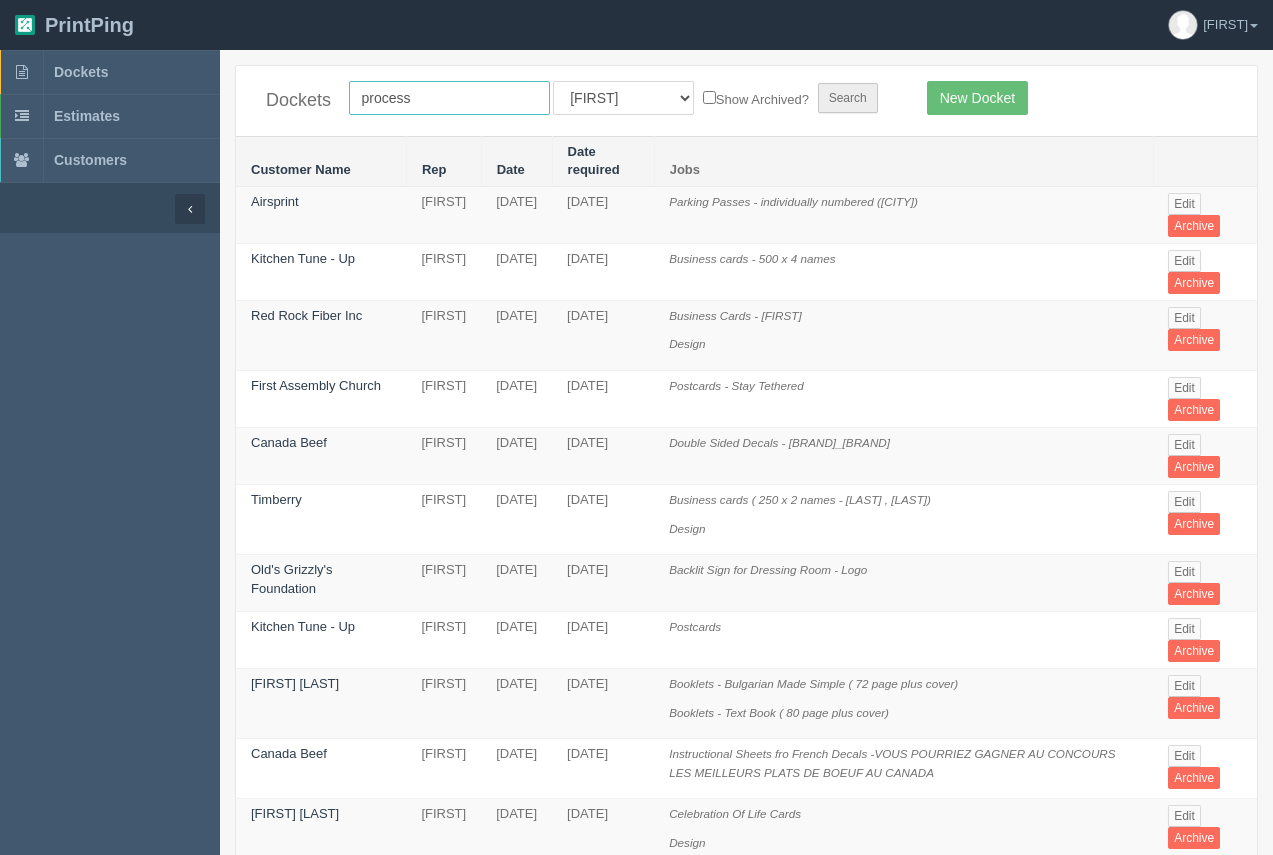 type on "process" 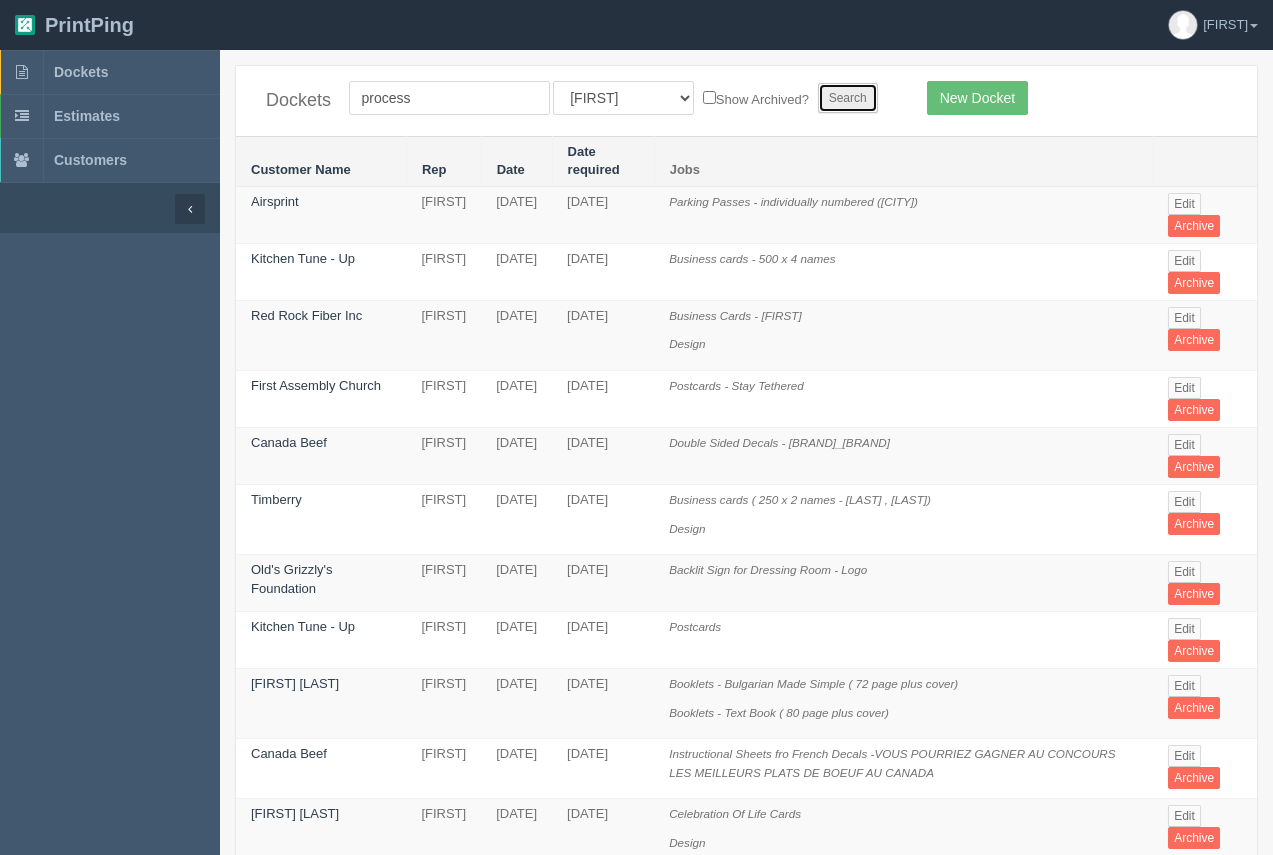 click on "Search" at bounding box center [848, 98] 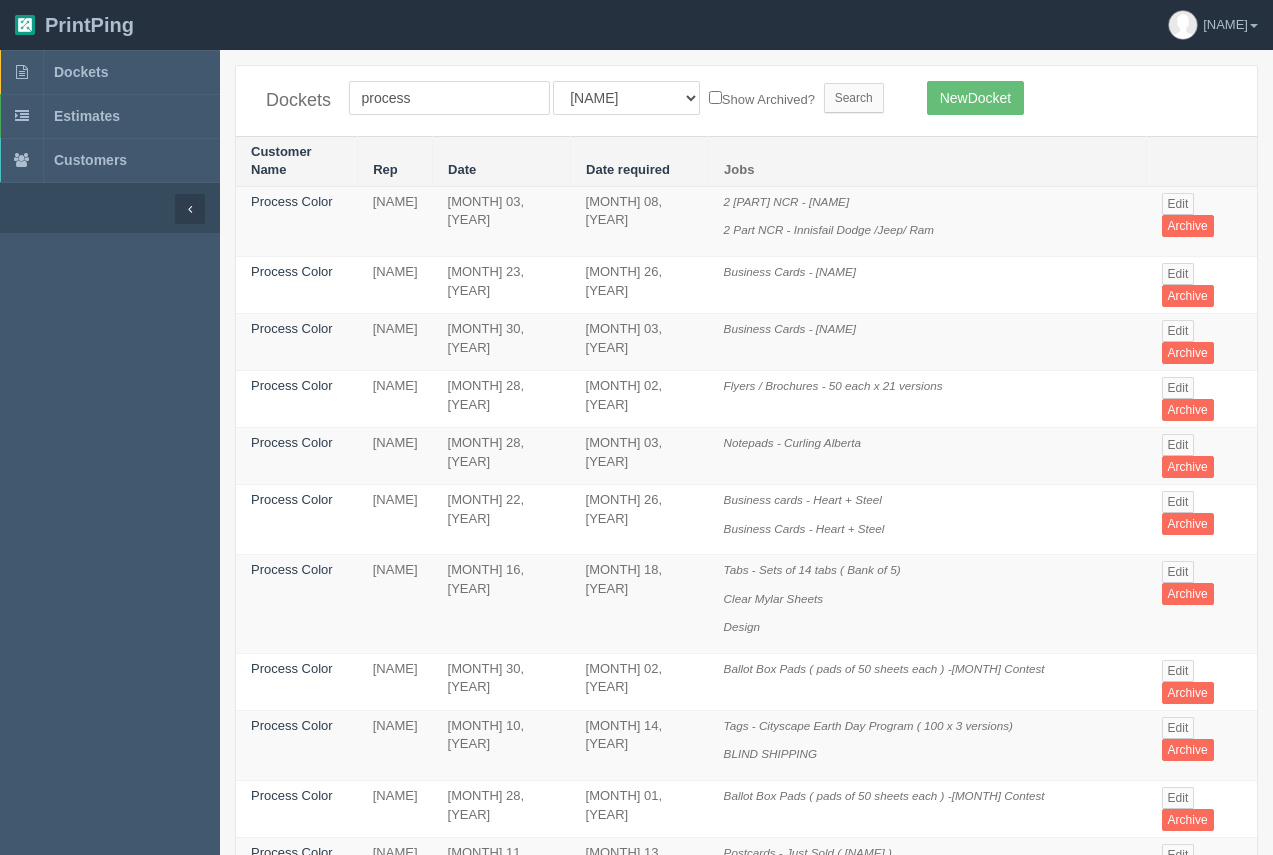 scroll, scrollTop: 0, scrollLeft: 0, axis: both 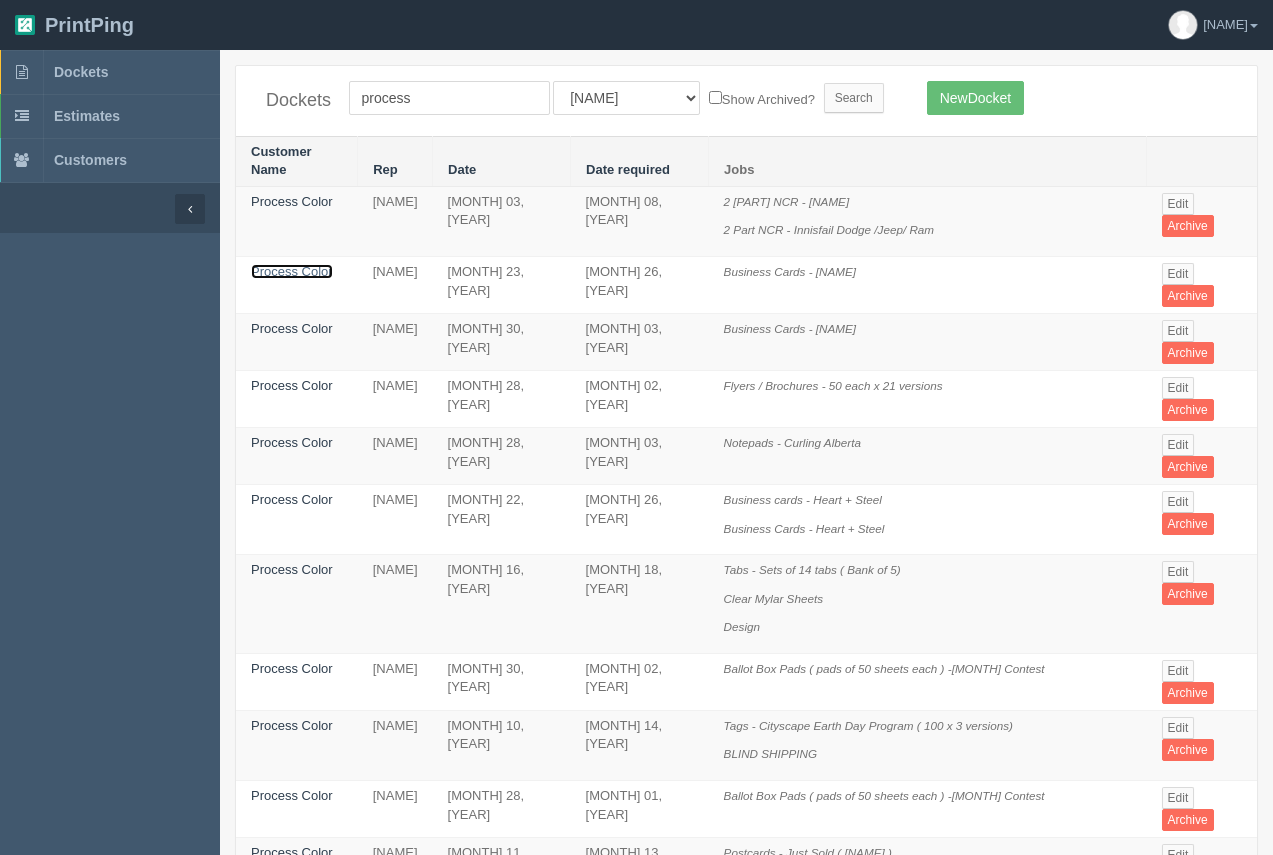 click on "Process Color" at bounding box center [292, 271] 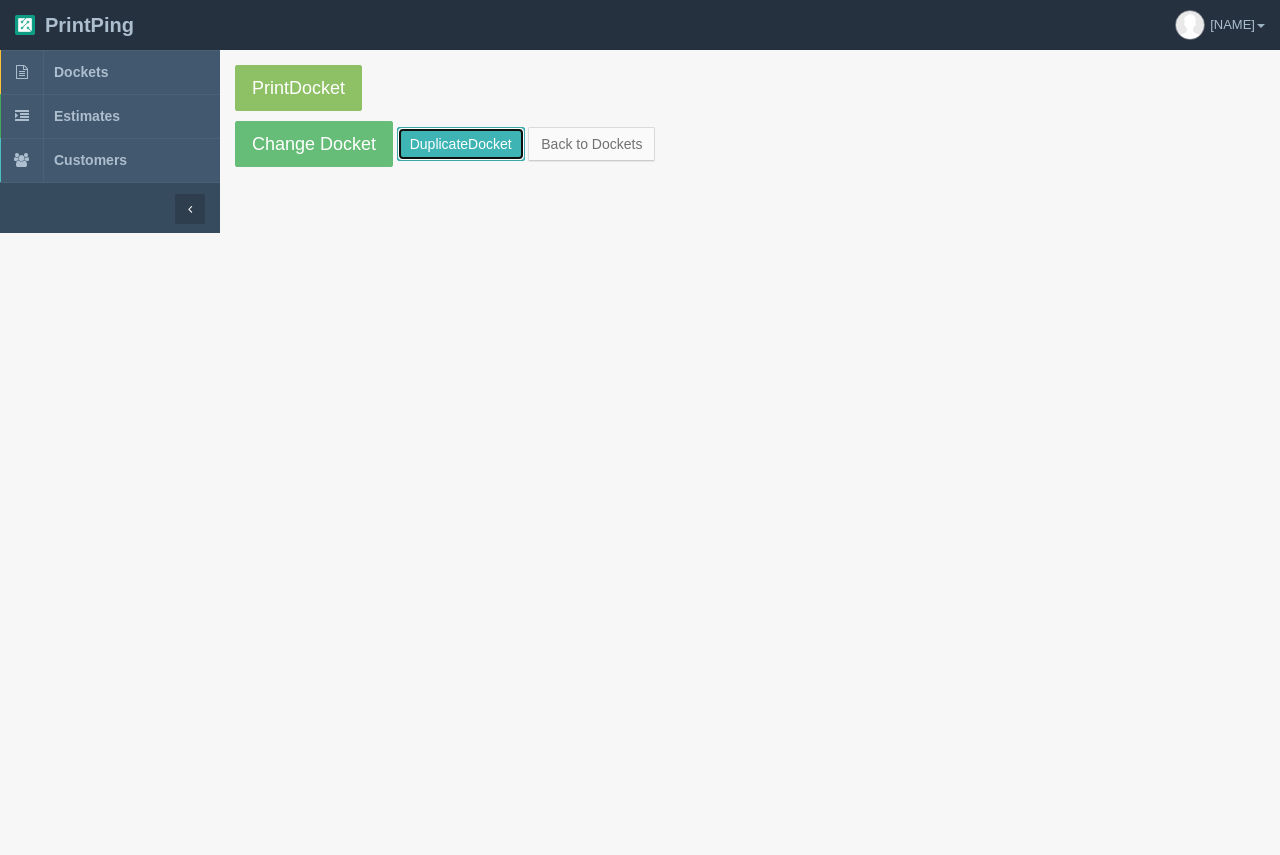 click on "DuplicateDocket" at bounding box center [461, 144] 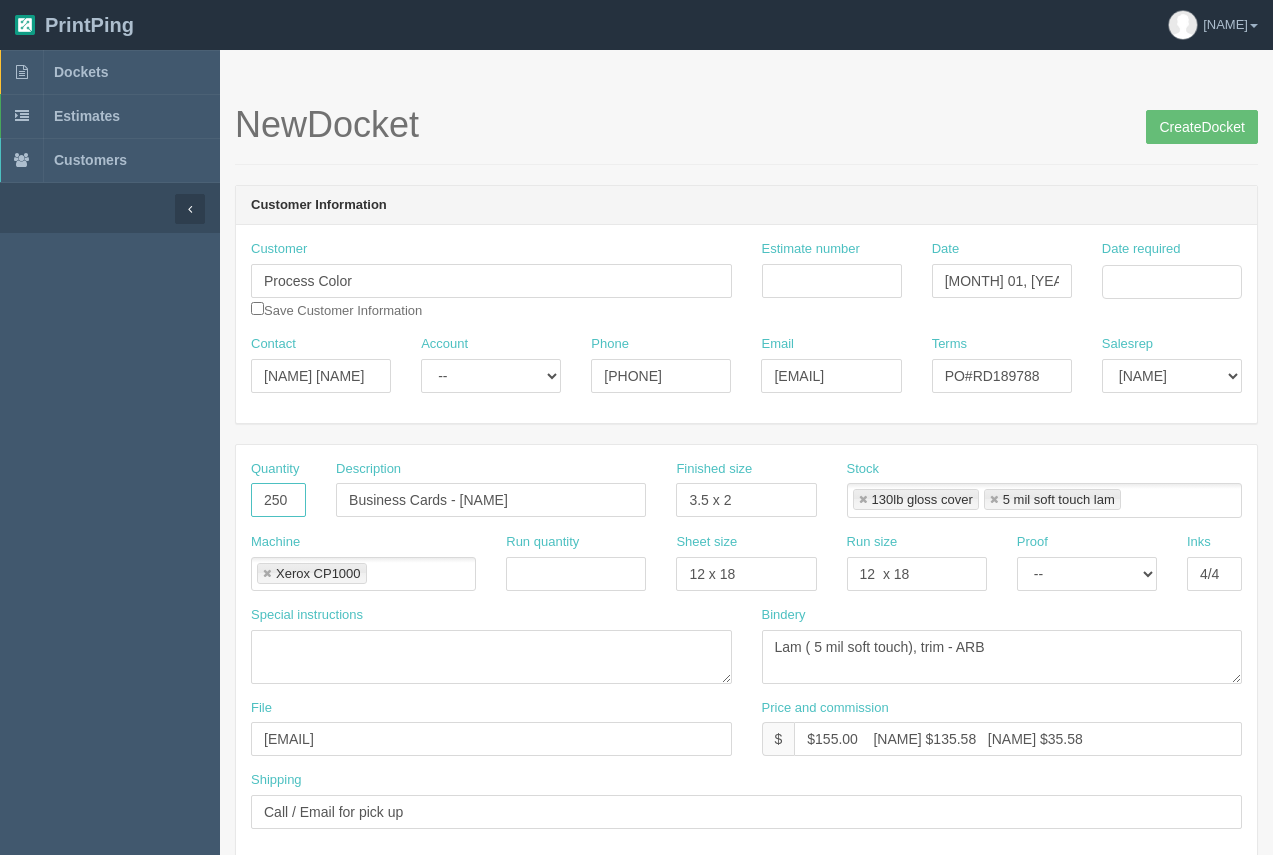 drag, startPoint x: 296, startPoint y: 498, endPoint x: 162, endPoint y: 441, distance: 145.61937 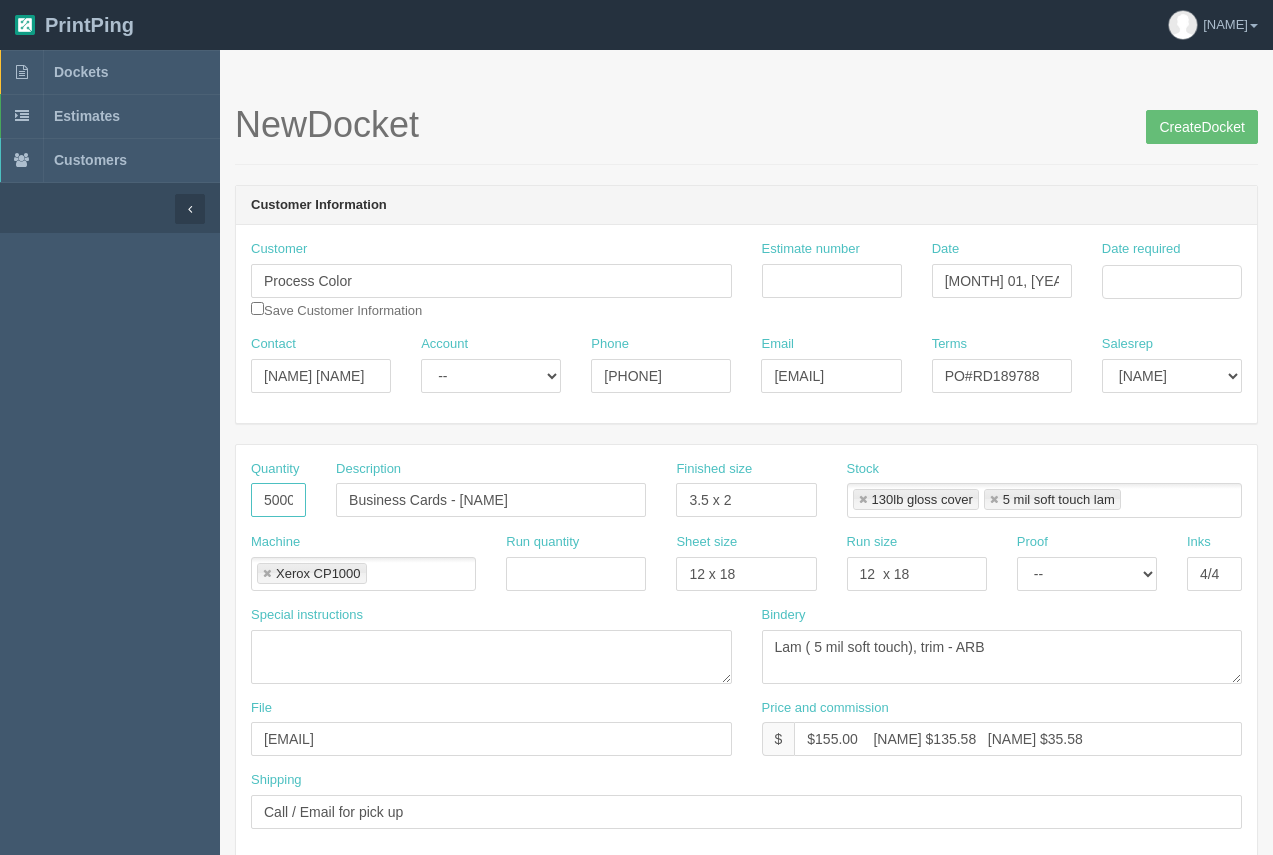 scroll, scrollTop: 0, scrollLeft: 2, axis: horizontal 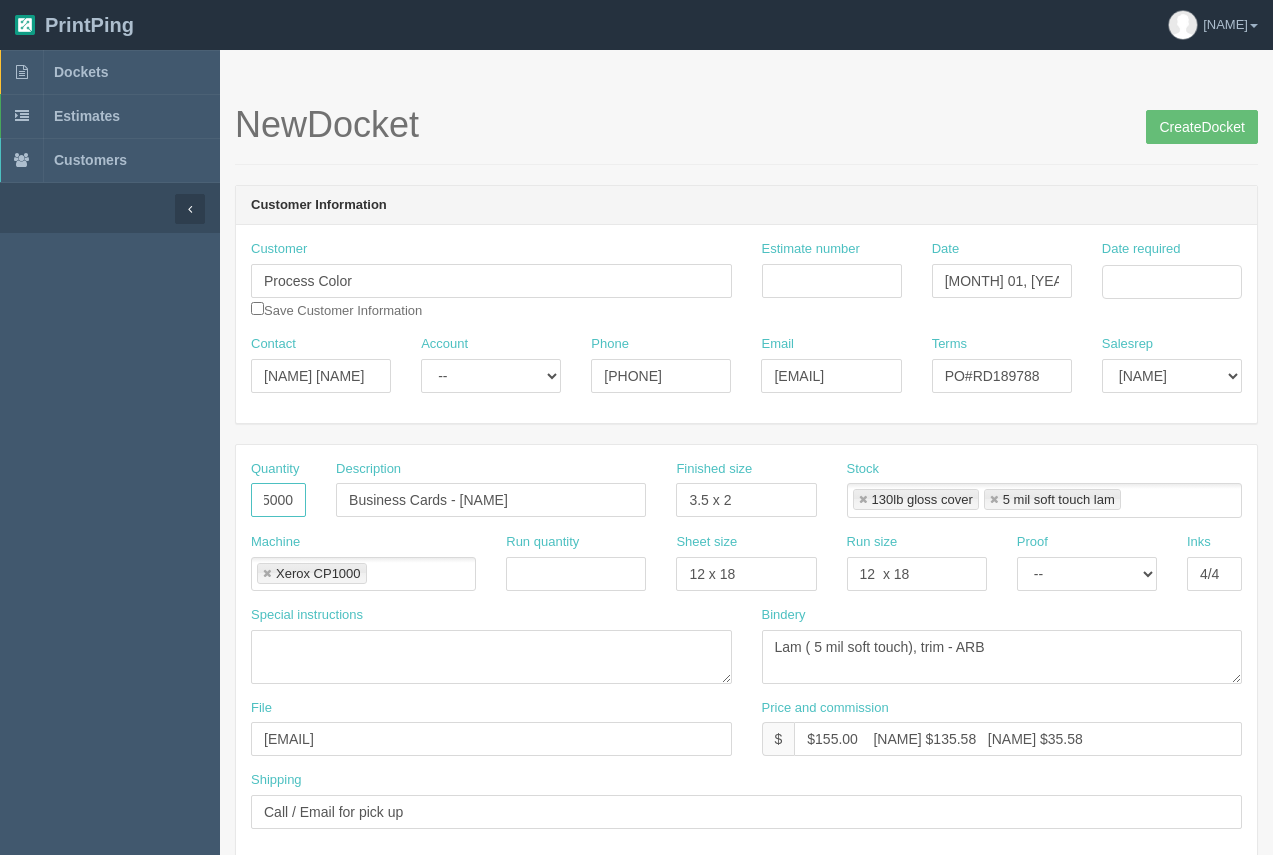 type on "5000" 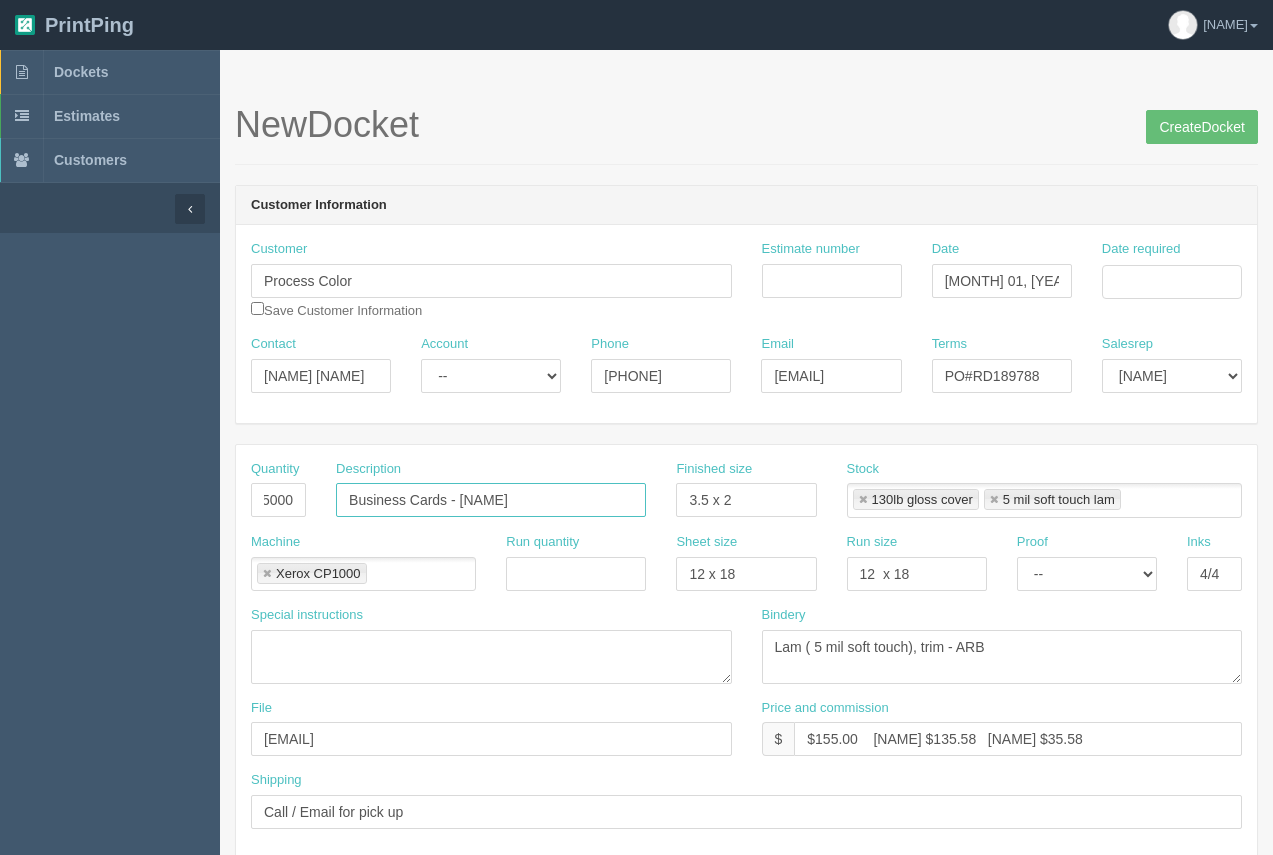 scroll, scrollTop: 0, scrollLeft: 0, axis: both 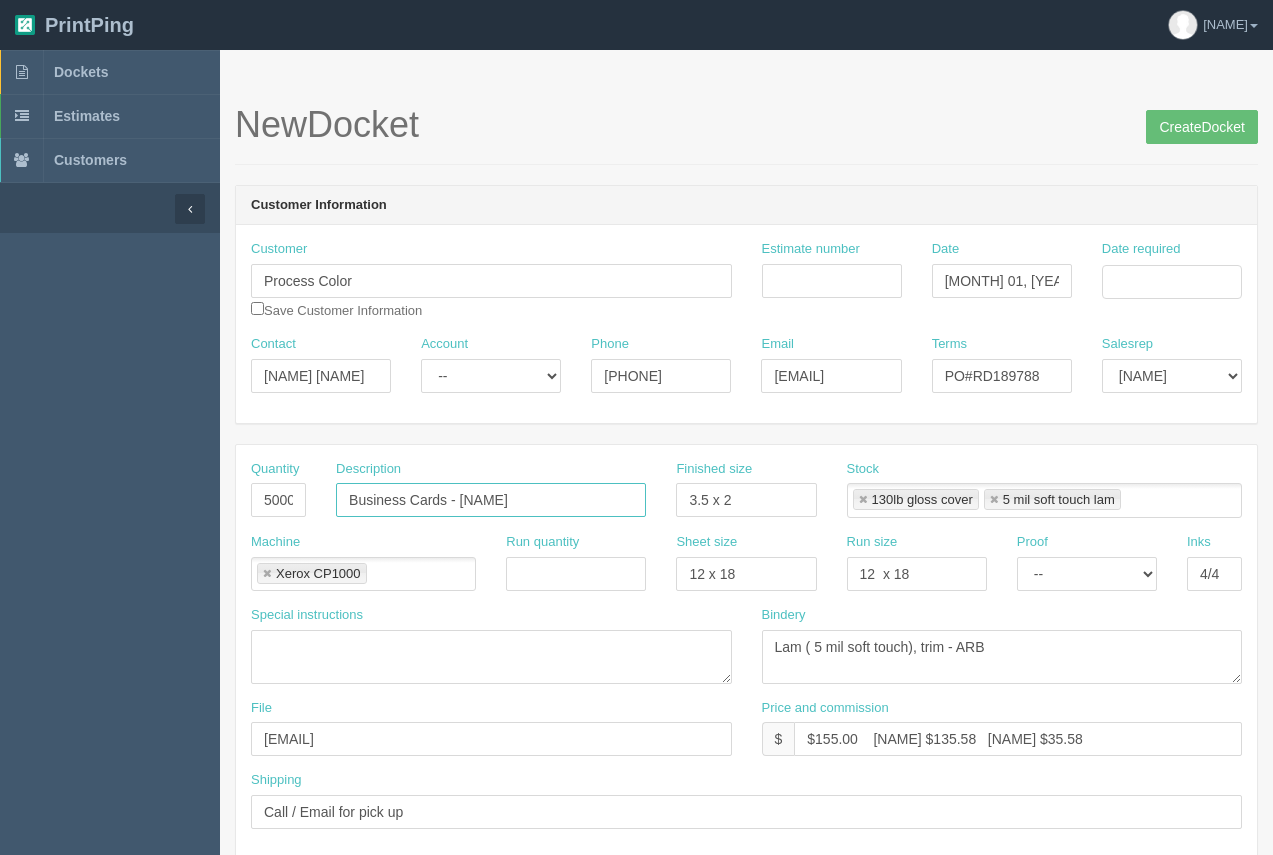 drag, startPoint x: 548, startPoint y: 494, endPoint x: 202, endPoint y: 496, distance: 346.00577 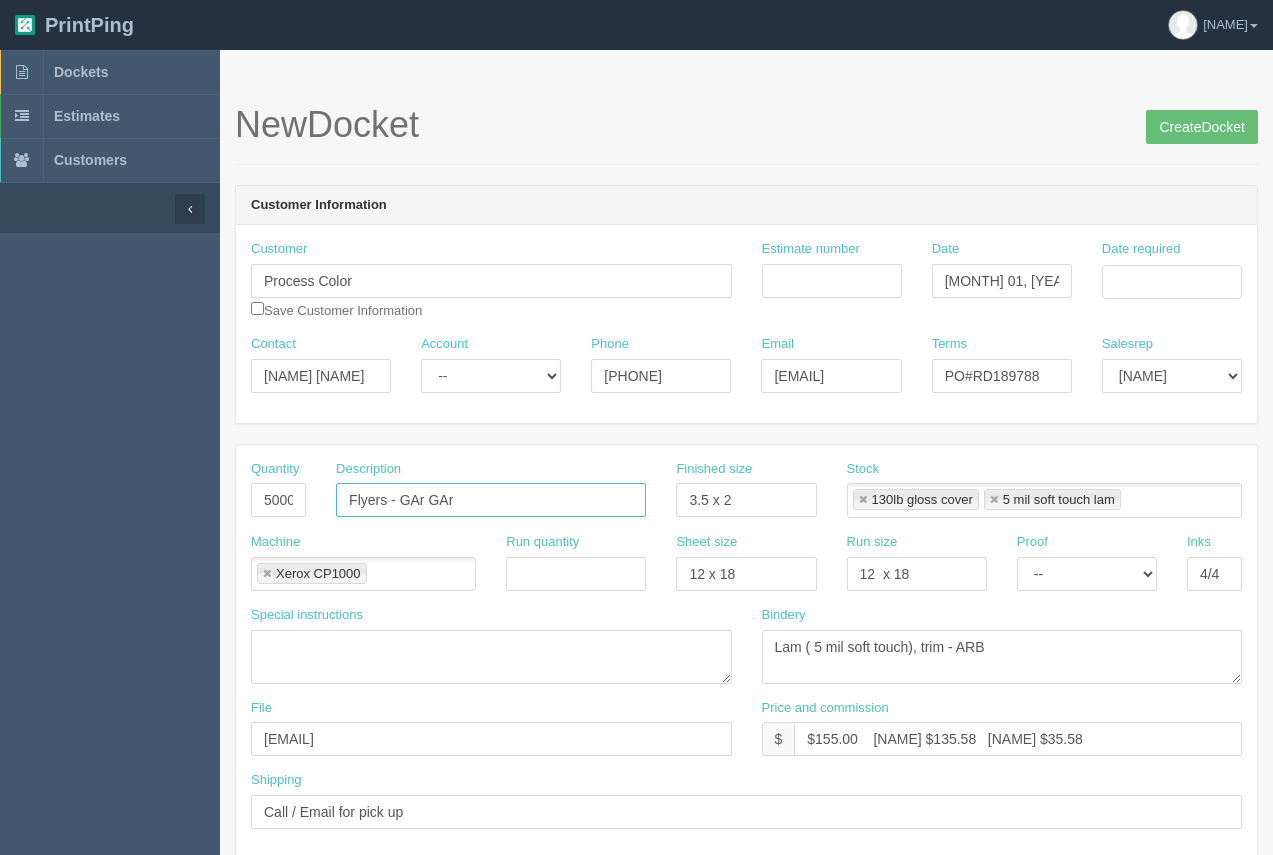 click on "Flyers - GAr GAr" at bounding box center (491, 500) 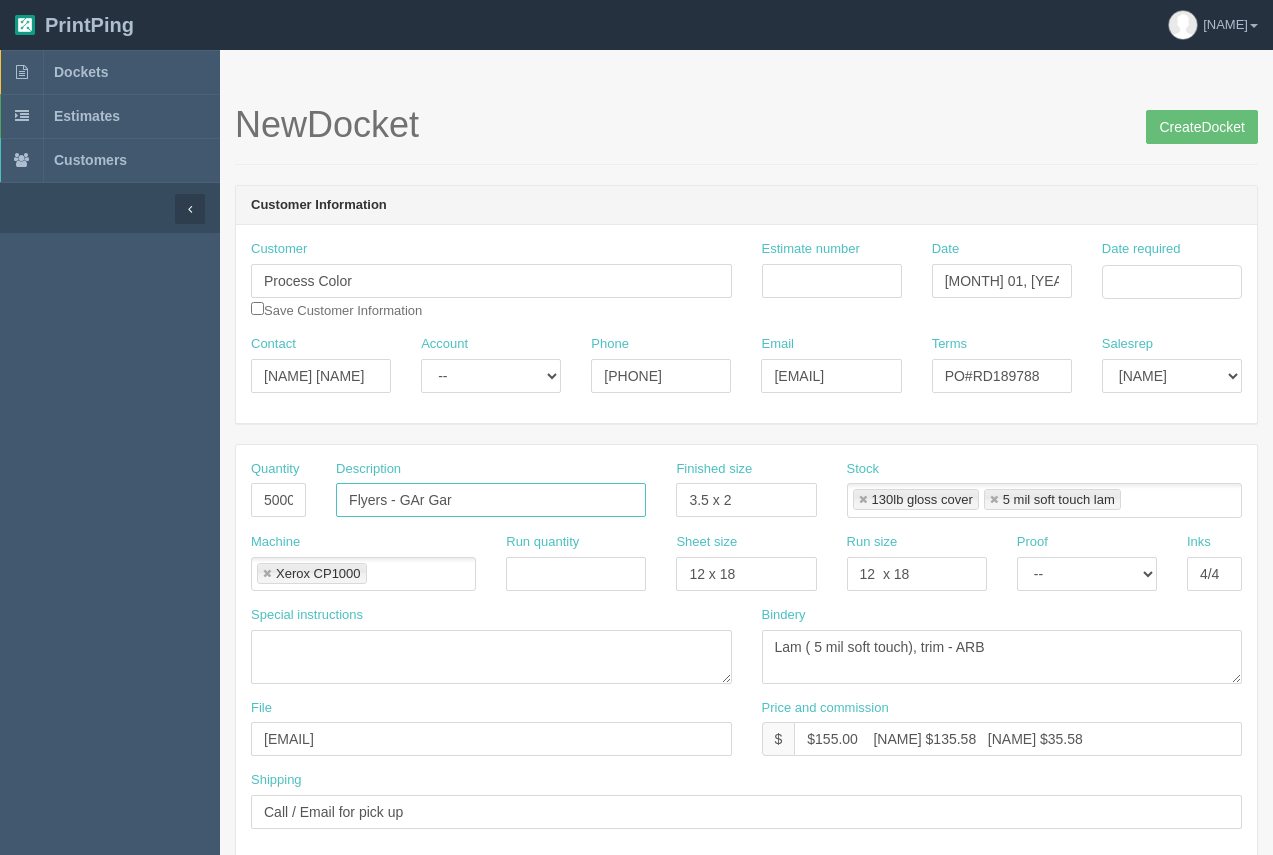 click on "Flyers - GAr Gar" at bounding box center [491, 500] 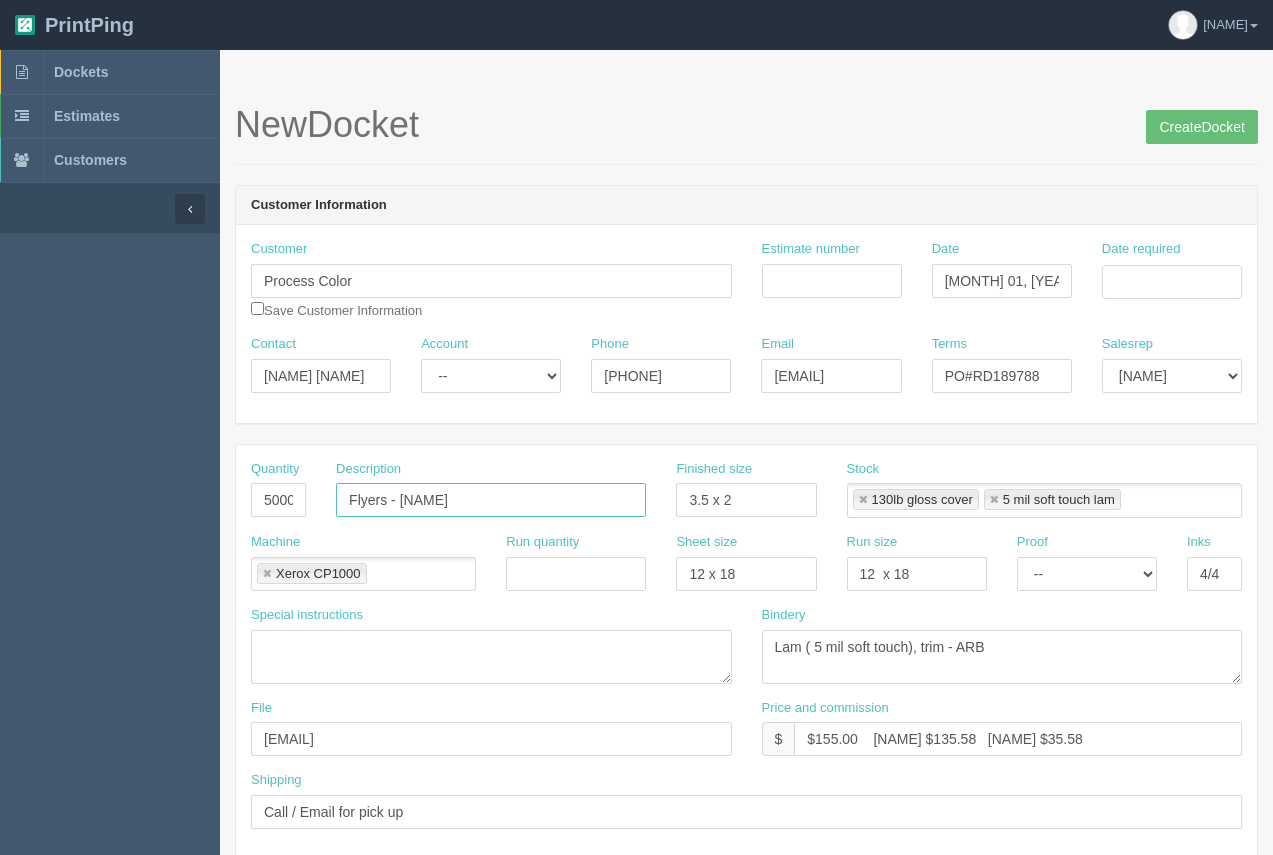 type on "Flyers - [NAME]" 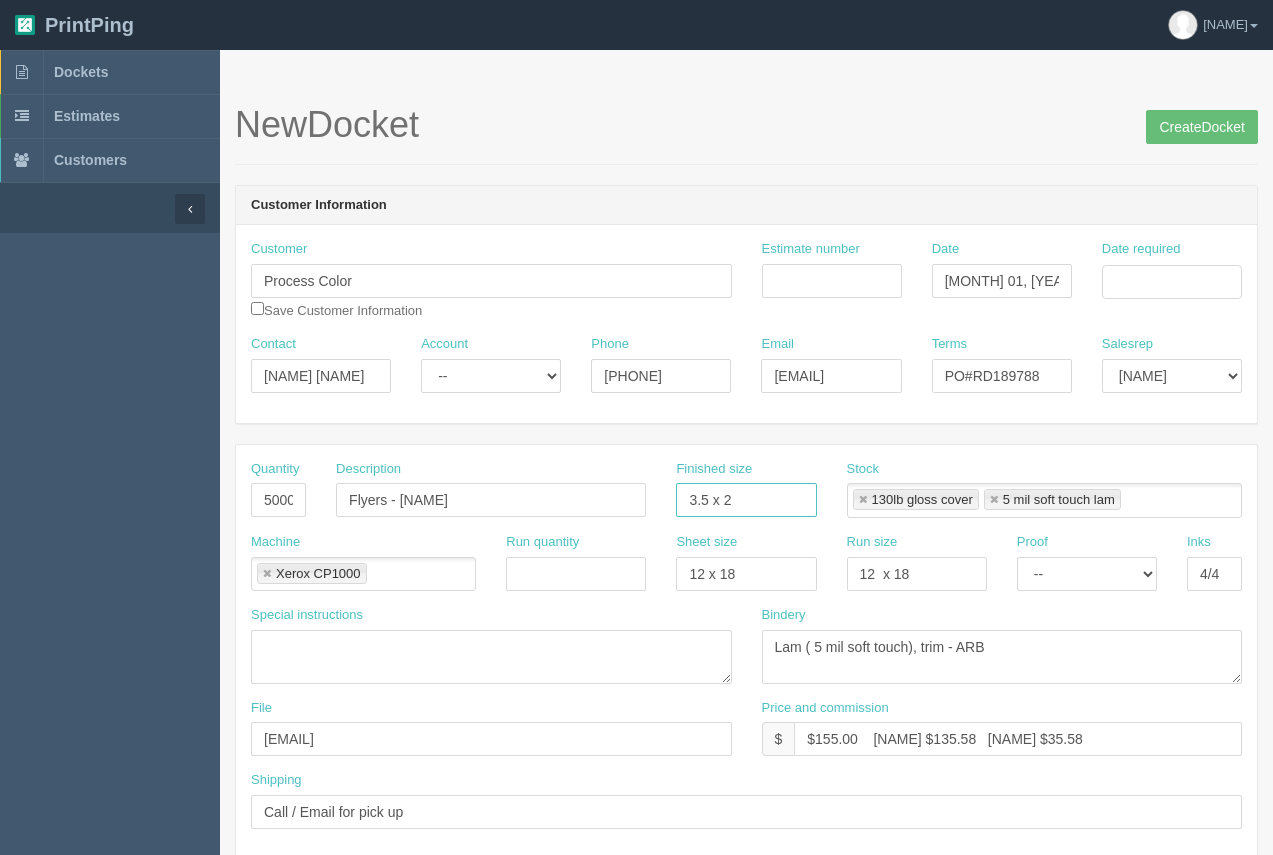 drag, startPoint x: 779, startPoint y: 500, endPoint x: 649, endPoint y: 518, distance: 131.24023 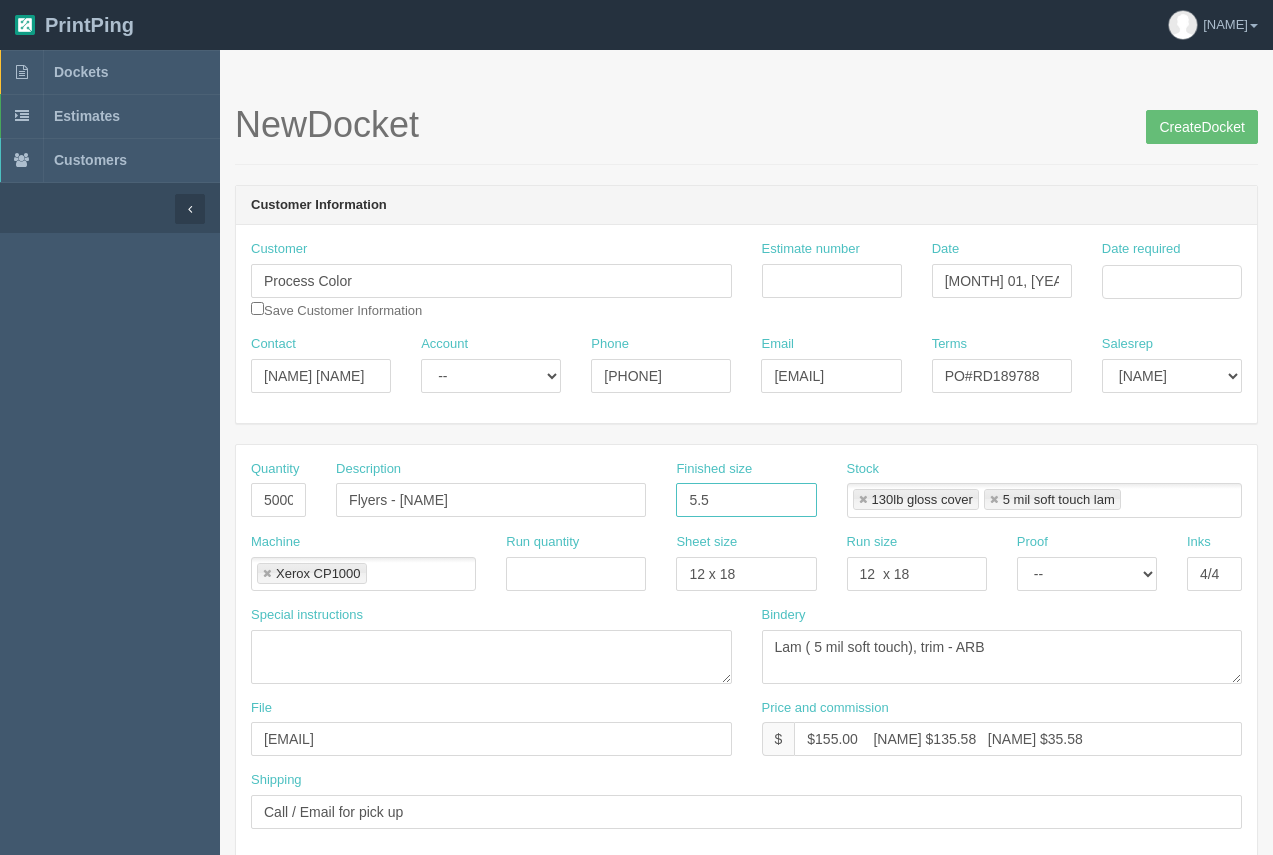 type on "5.5 x 8.5" 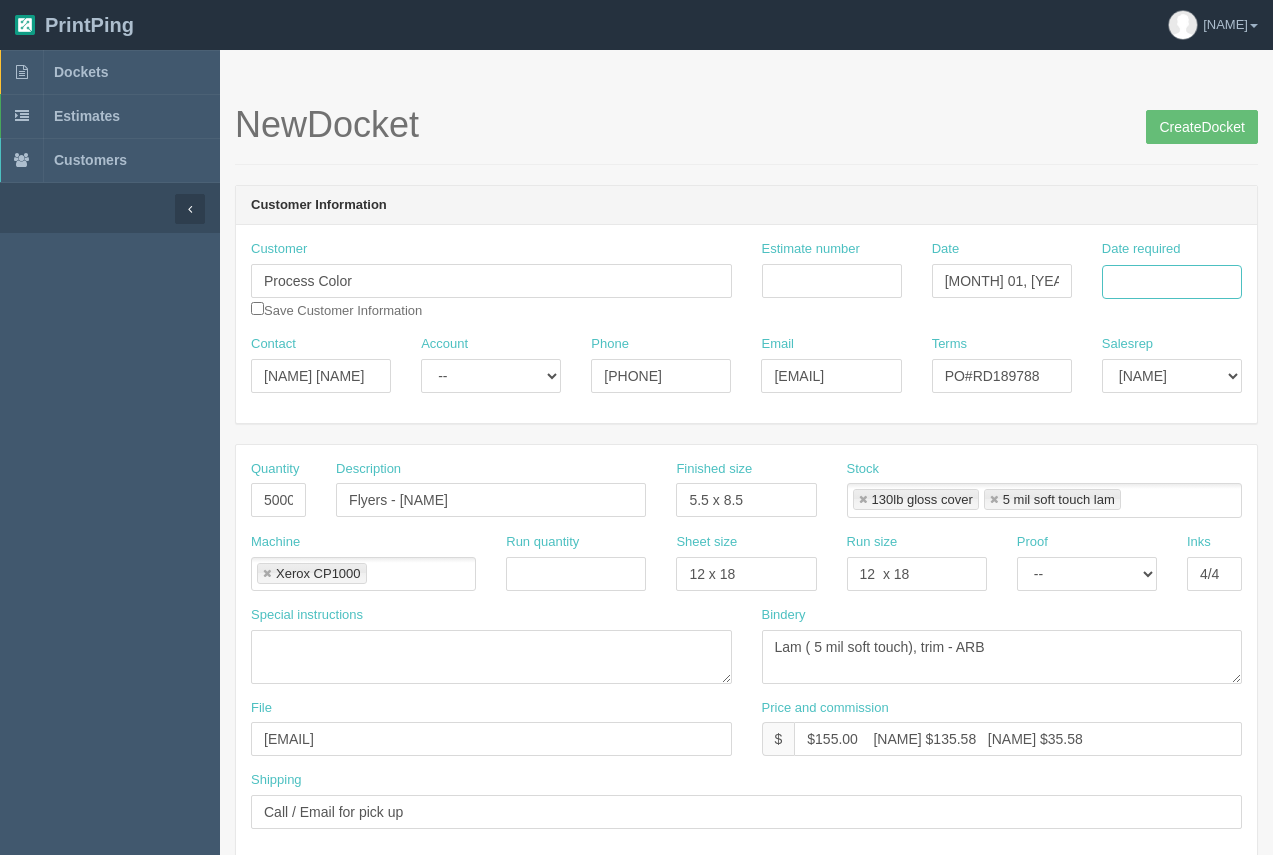click on "Date required" at bounding box center [1172, 282] 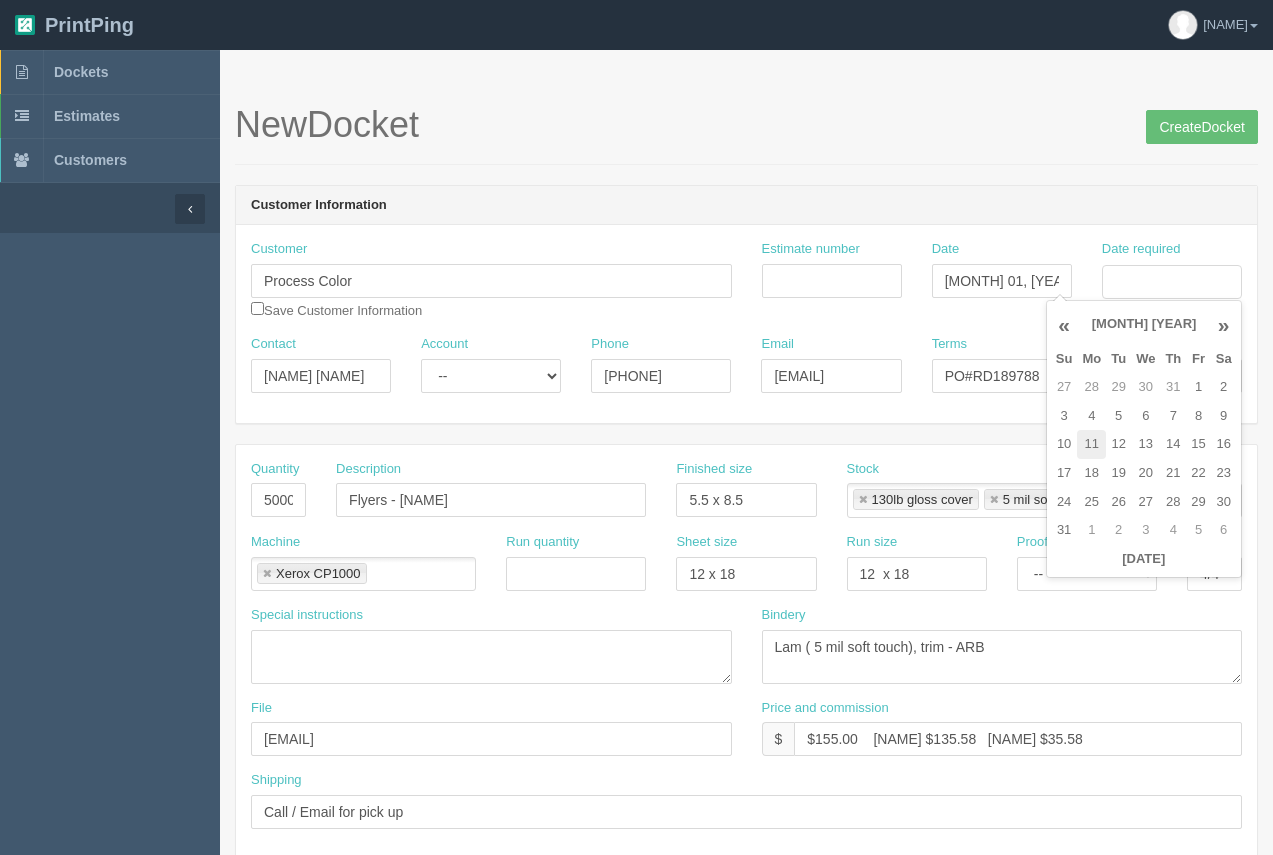 click on "11" at bounding box center (1091, 444) 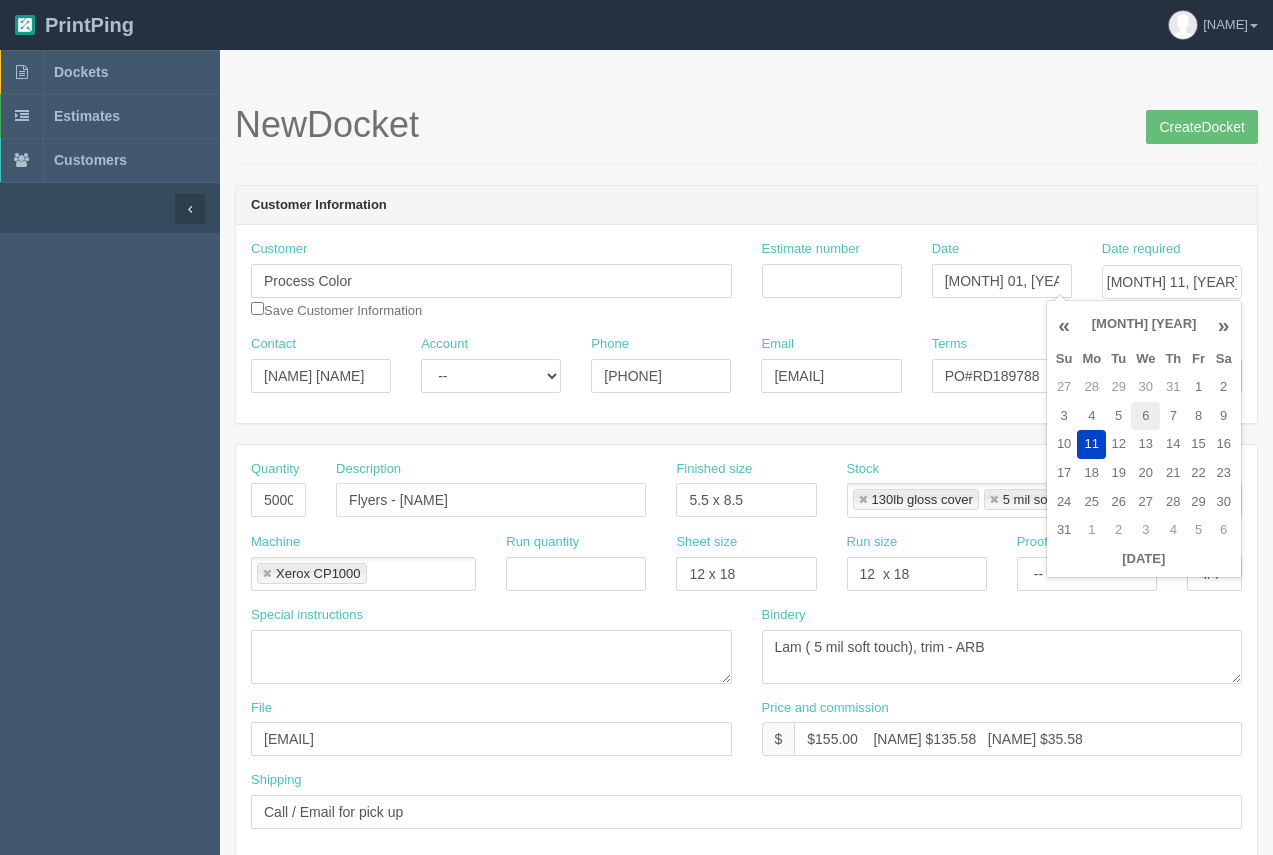 click on "6" at bounding box center (1145, 416) 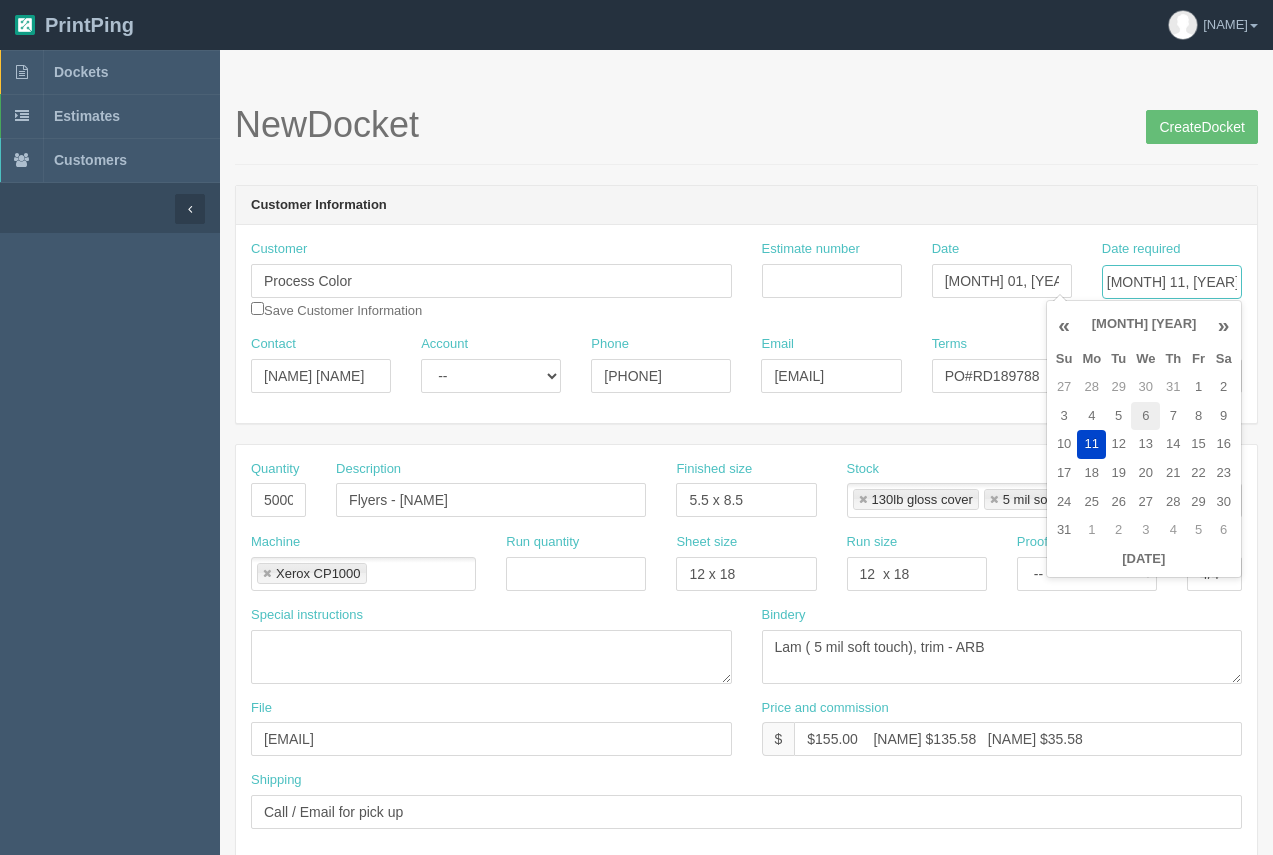 type on "[MONTH] 6, [YEAR]" 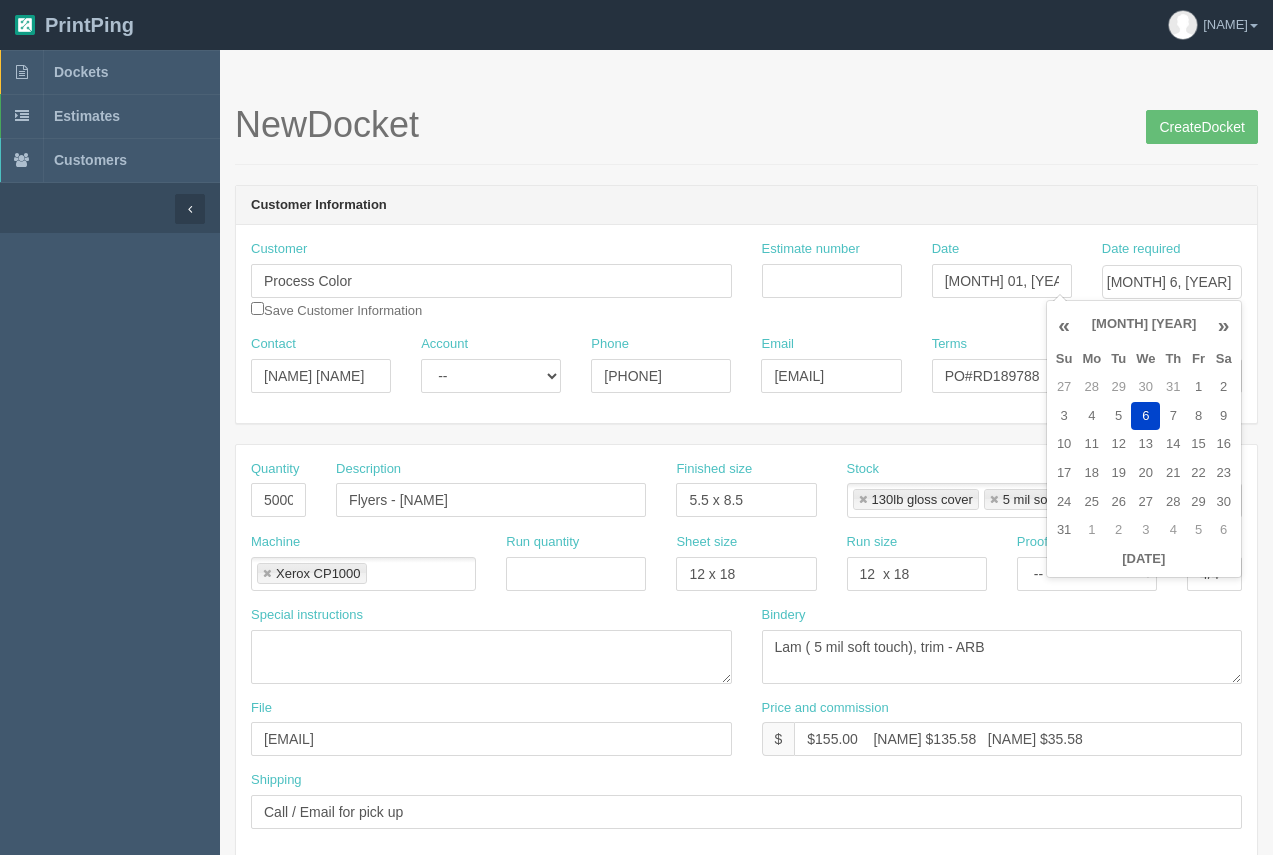 click on "New Docket
Create Docket" at bounding box center [746, 135] 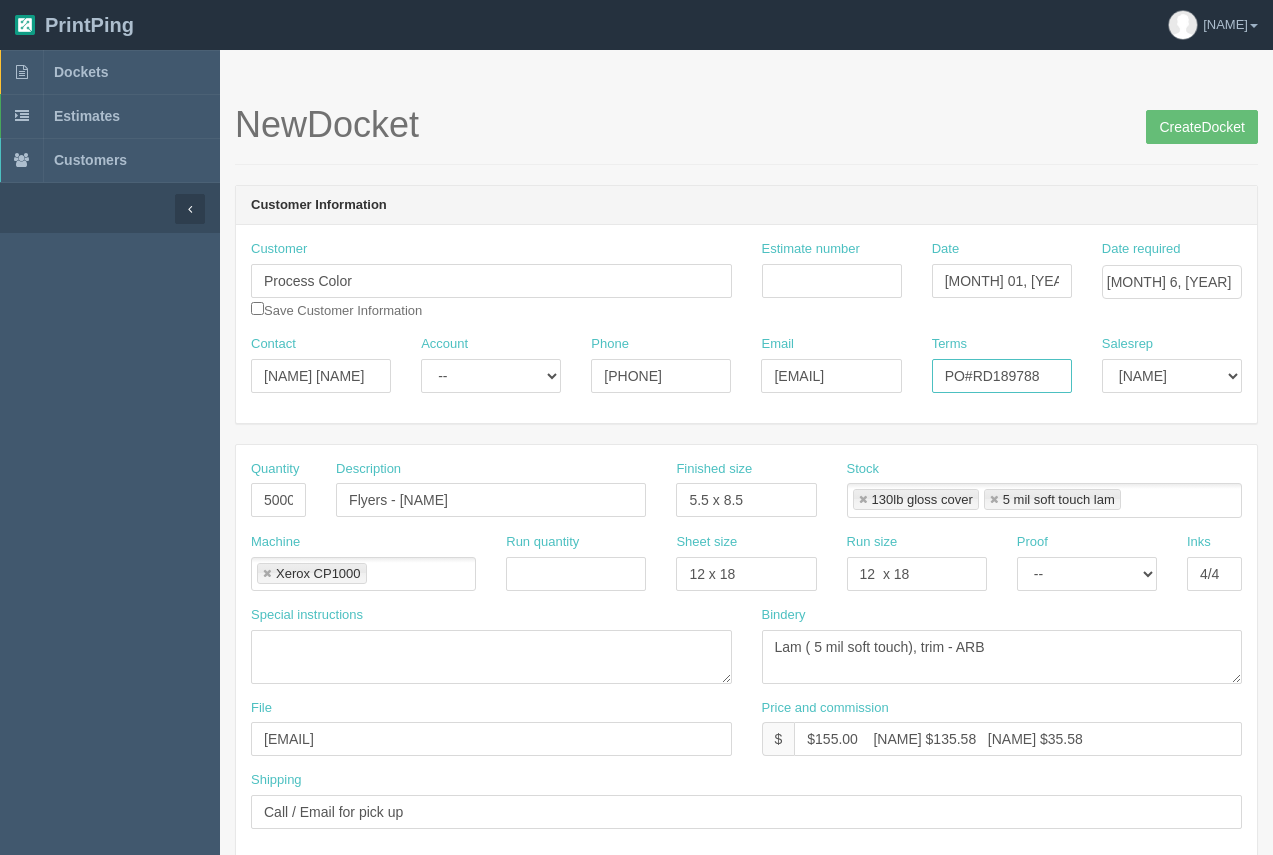 drag, startPoint x: 1047, startPoint y: 373, endPoint x: 979, endPoint y: 363, distance: 68.73136 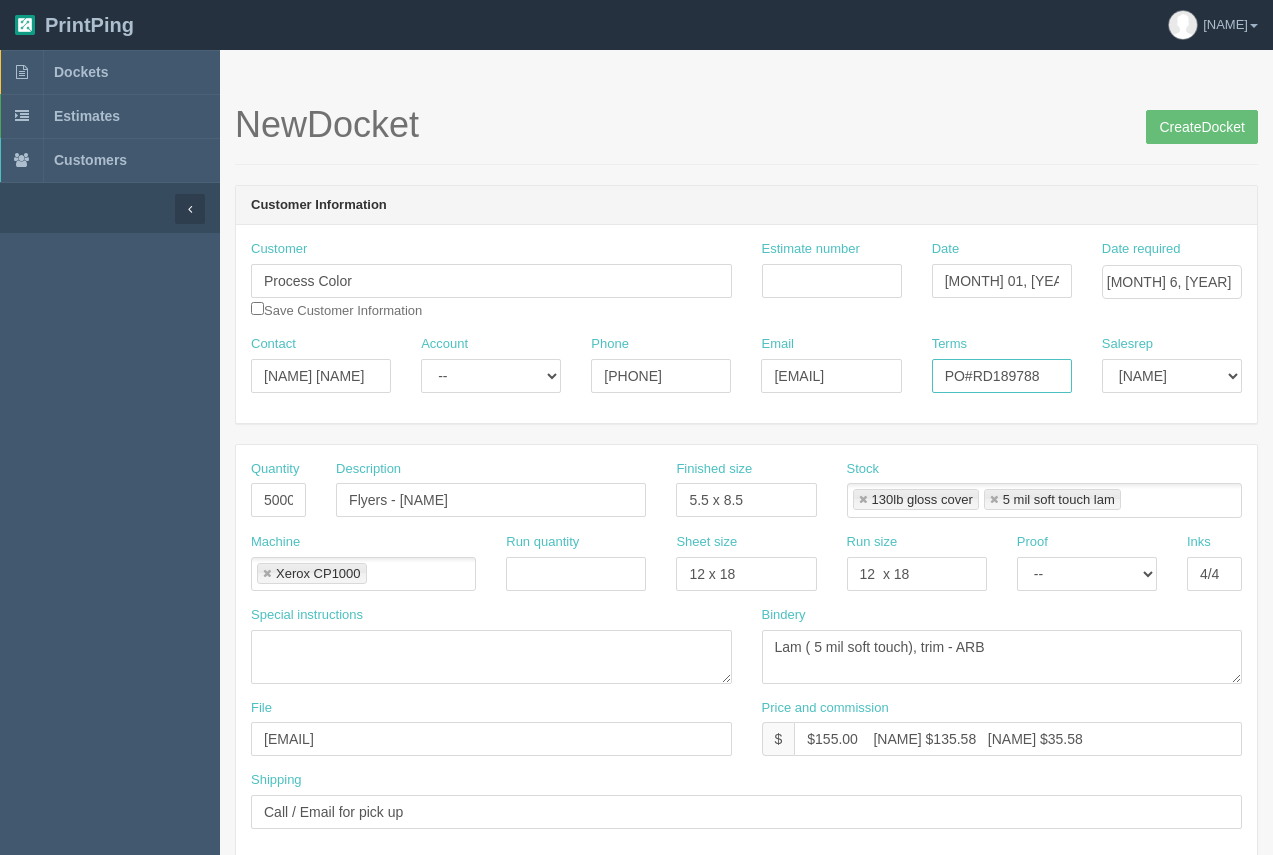 click on "PO#RD189788" at bounding box center (1002, 376) 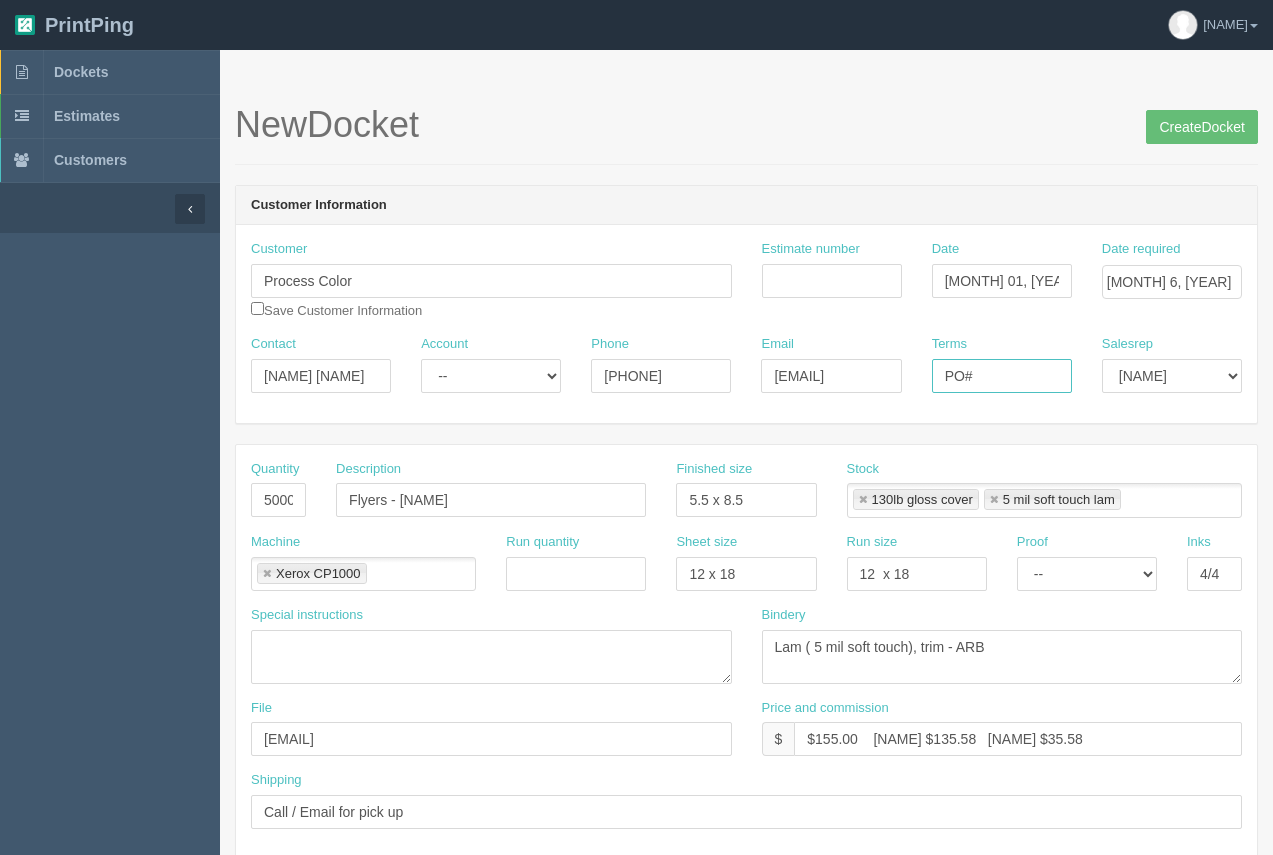 paste on "RD190330." 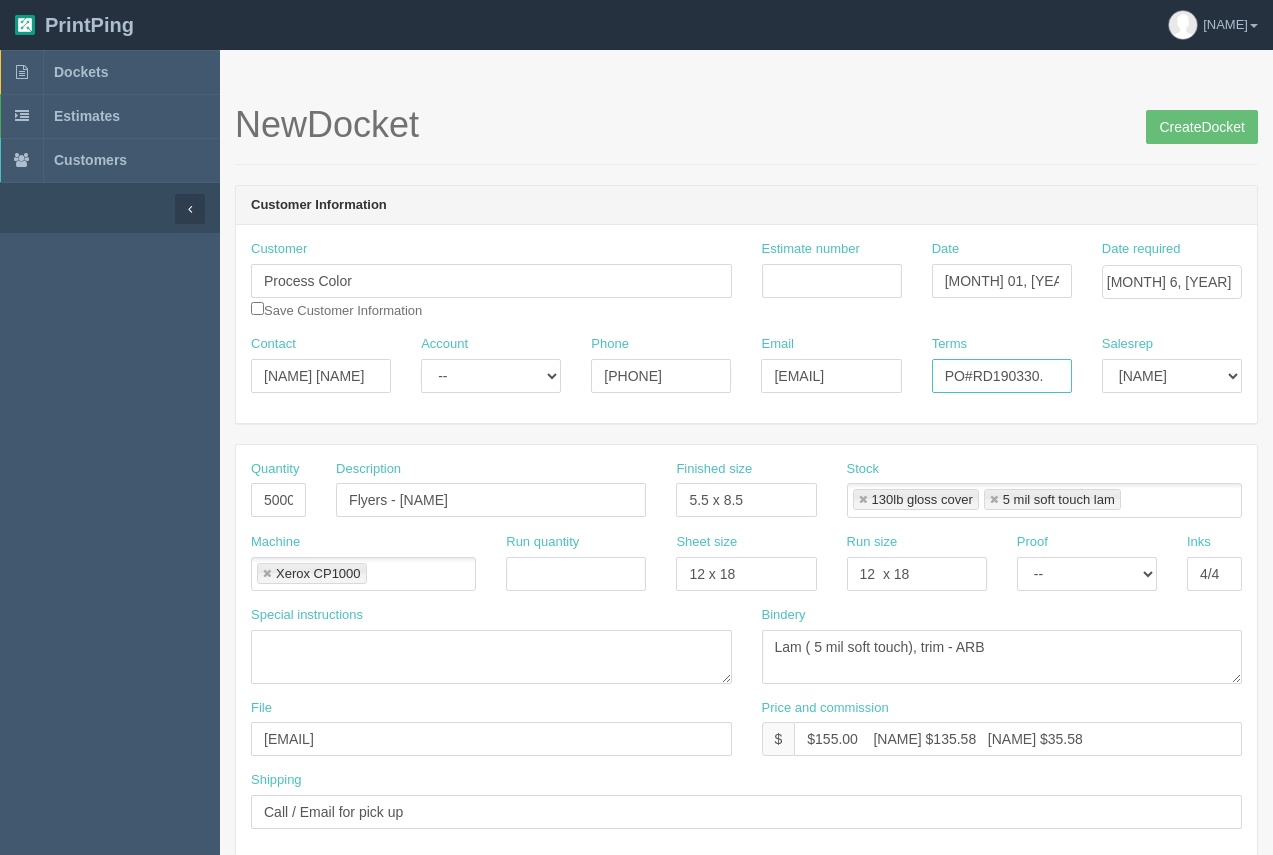 type on "PO#RD190330." 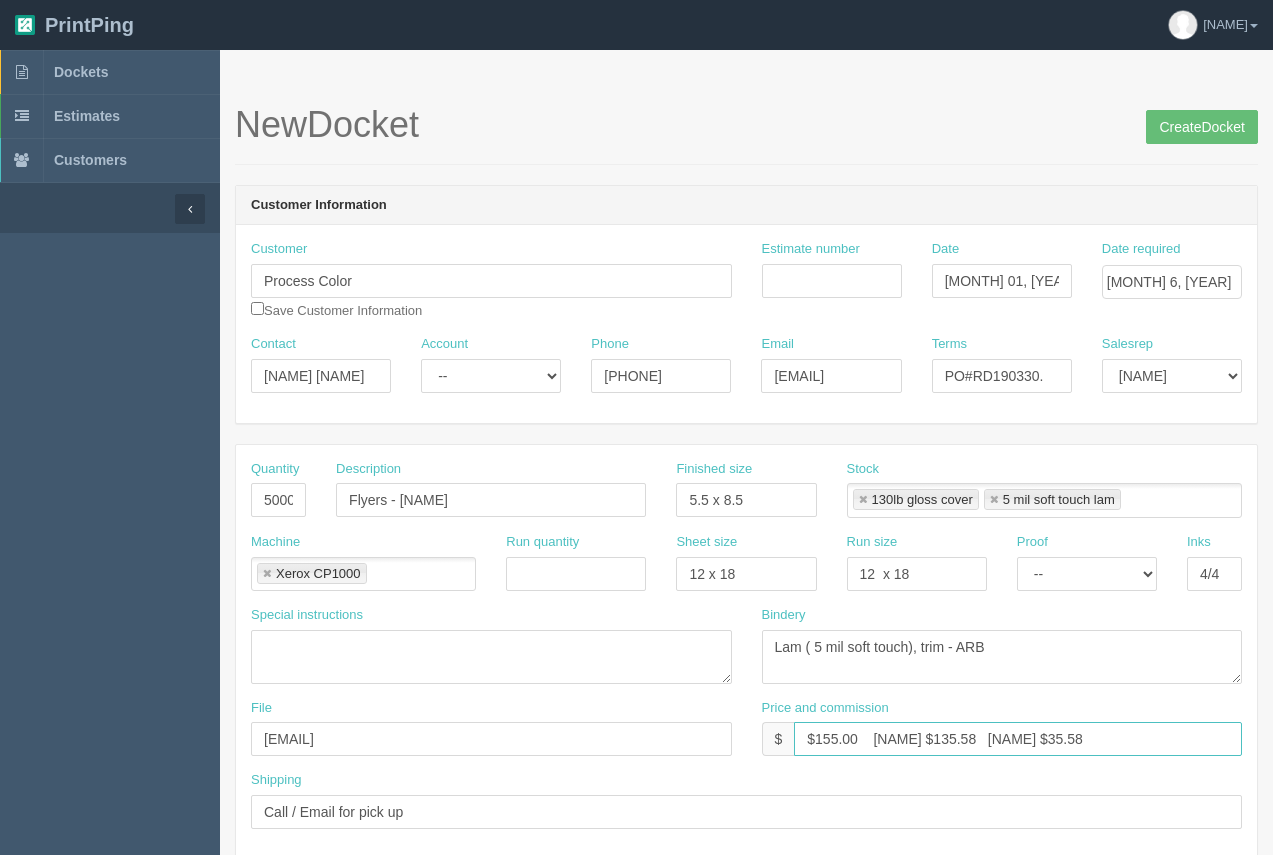 drag, startPoint x: 855, startPoint y: 738, endPoint x: 815, endPoint y: 733, distance: 40.311287 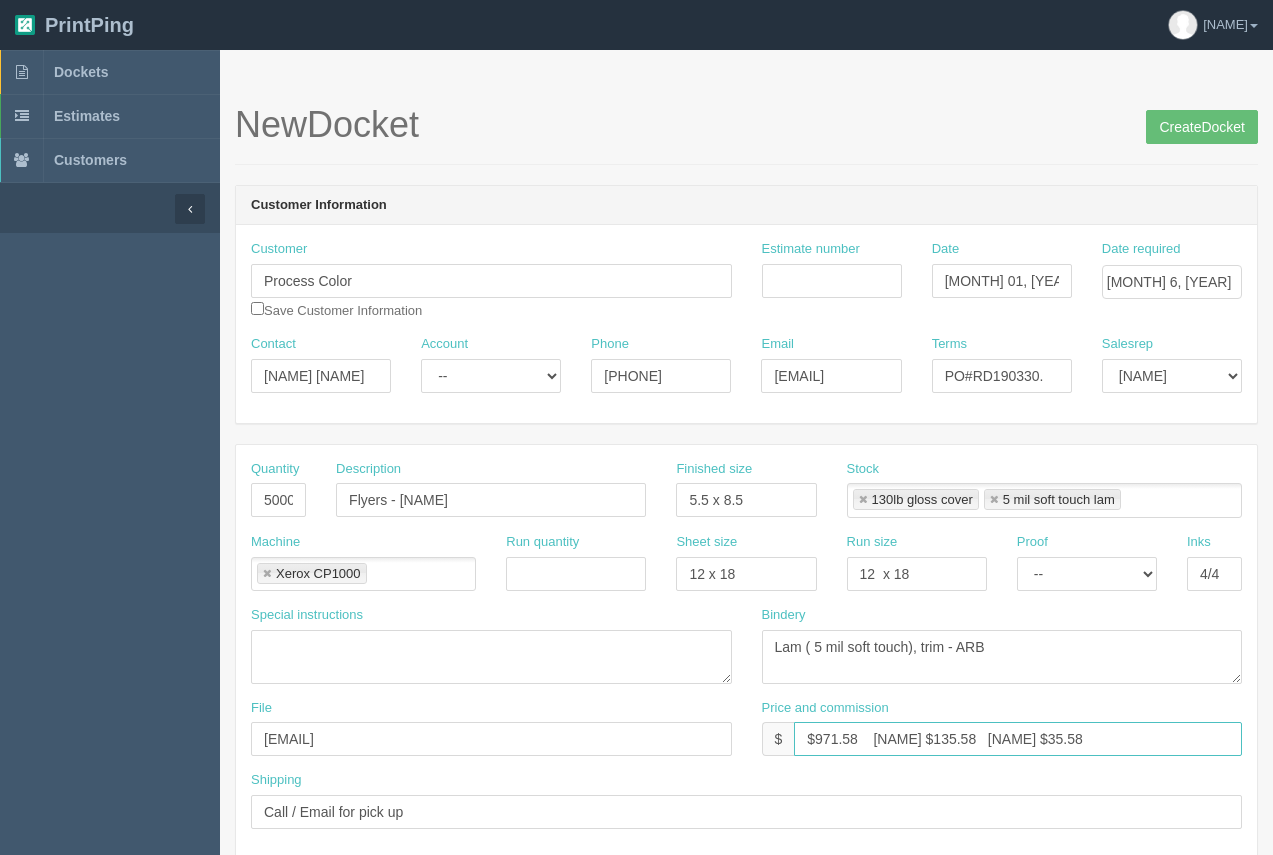 drag, startPoint x: 949, startPoint y: 736, endPoint x: 909, endPoint y: 728, distance: 40.792156 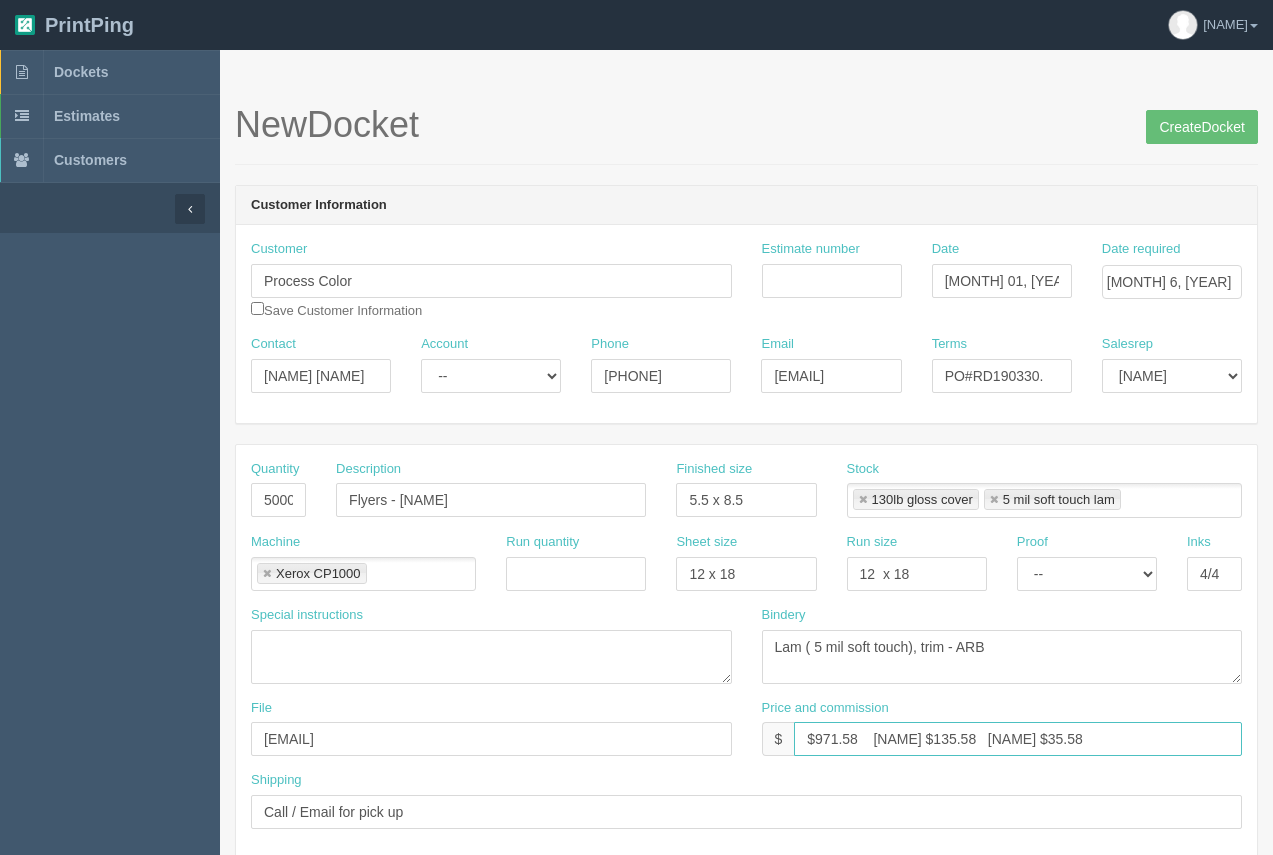click on "$971.58    [NAME] $135.58   [NAME] $35.58" at bounding box center [1018, 739] 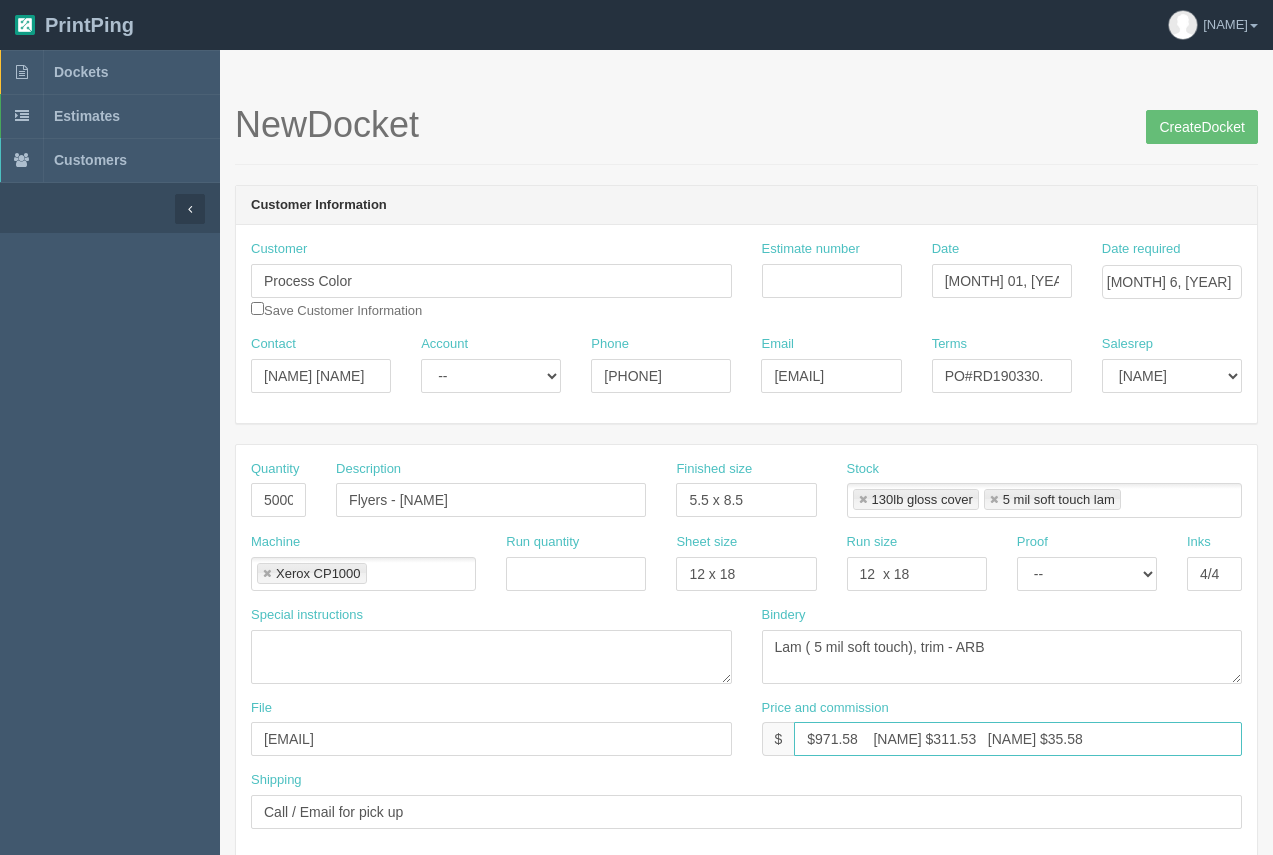 drag, startPoint x: 1051, startPoint y: 737, endPoint x: 998, endPoint y: 732, distance: 53.235325 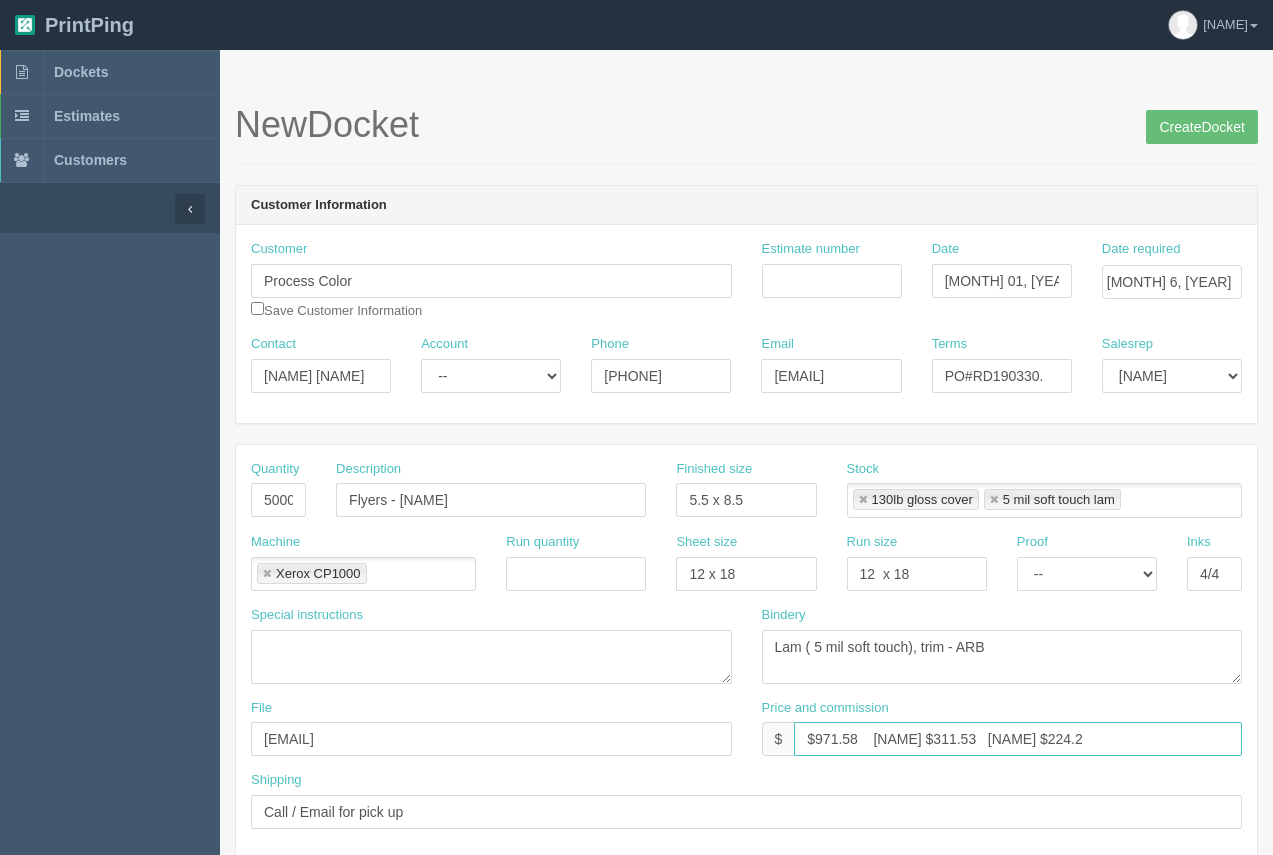 type on "$971.58    [NAME] $311.53   [NAME] $224.23" 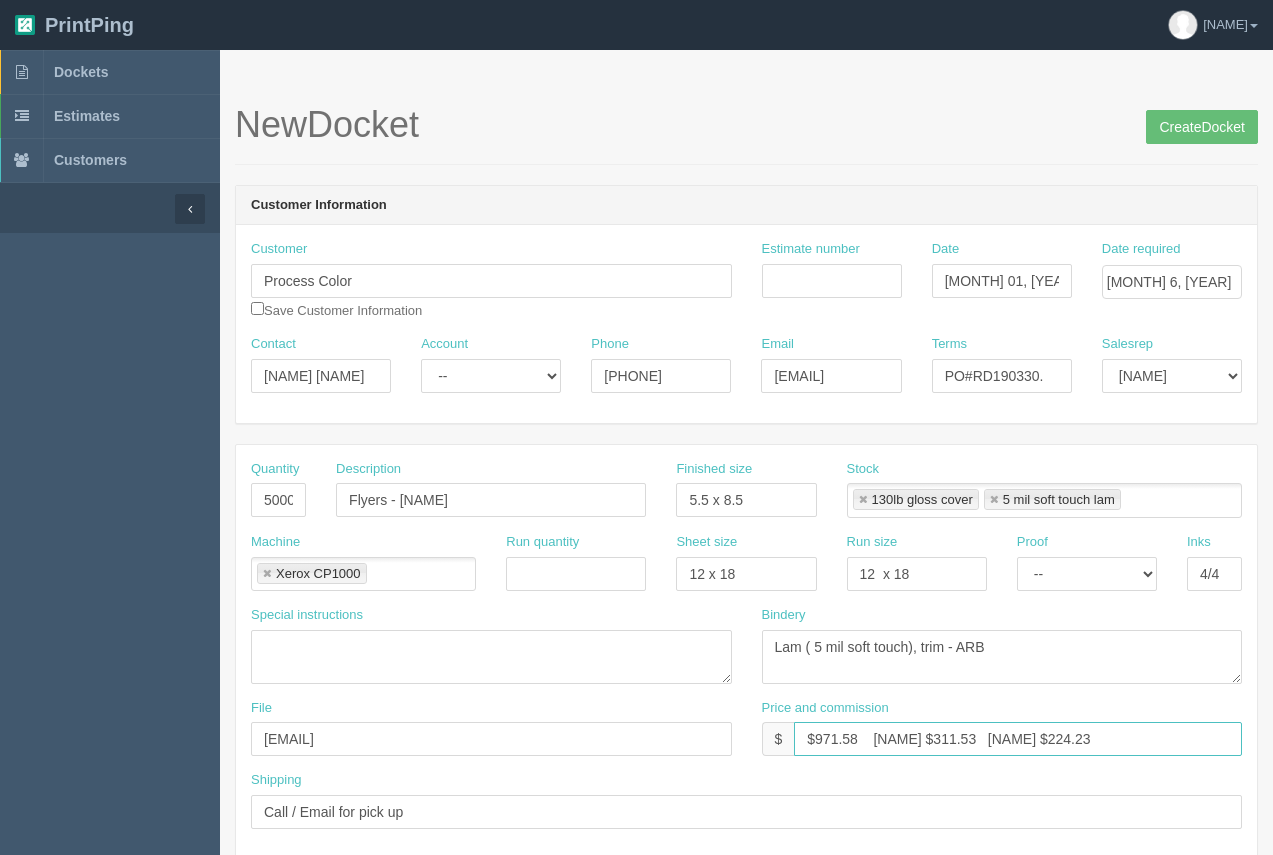 click at bounding box center [863, 500] 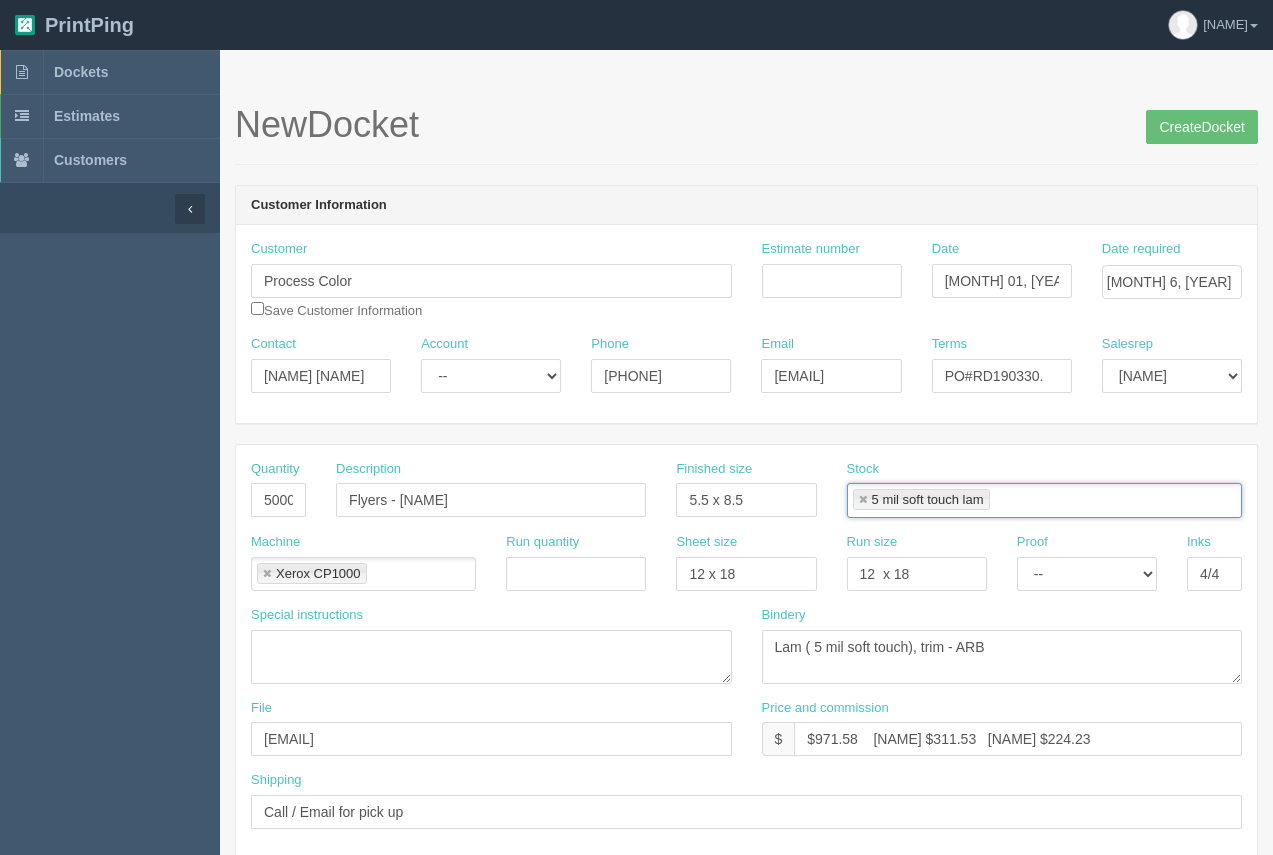 click at bounding box center [863, 500] 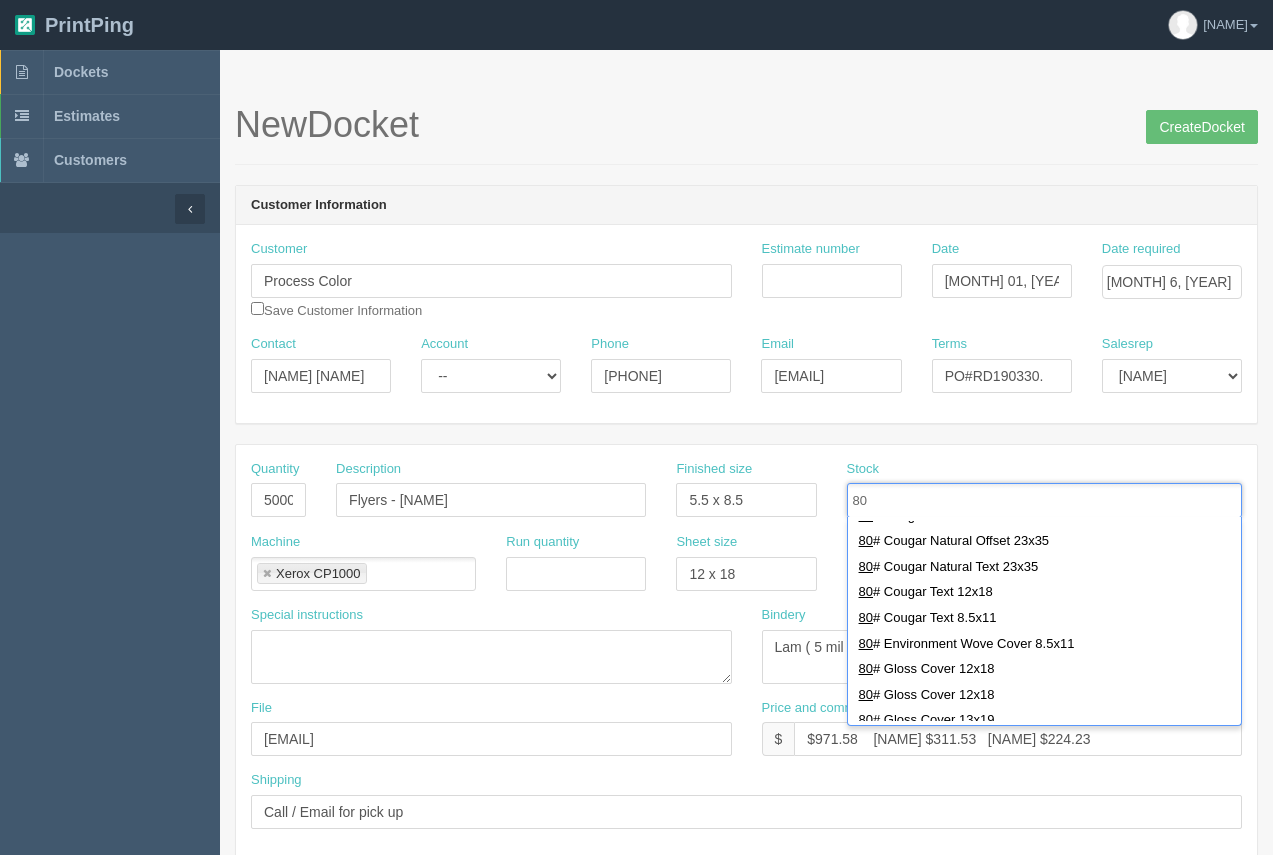 scroll, scrollTop: 525, scrollLeft: 0, axis: vertical 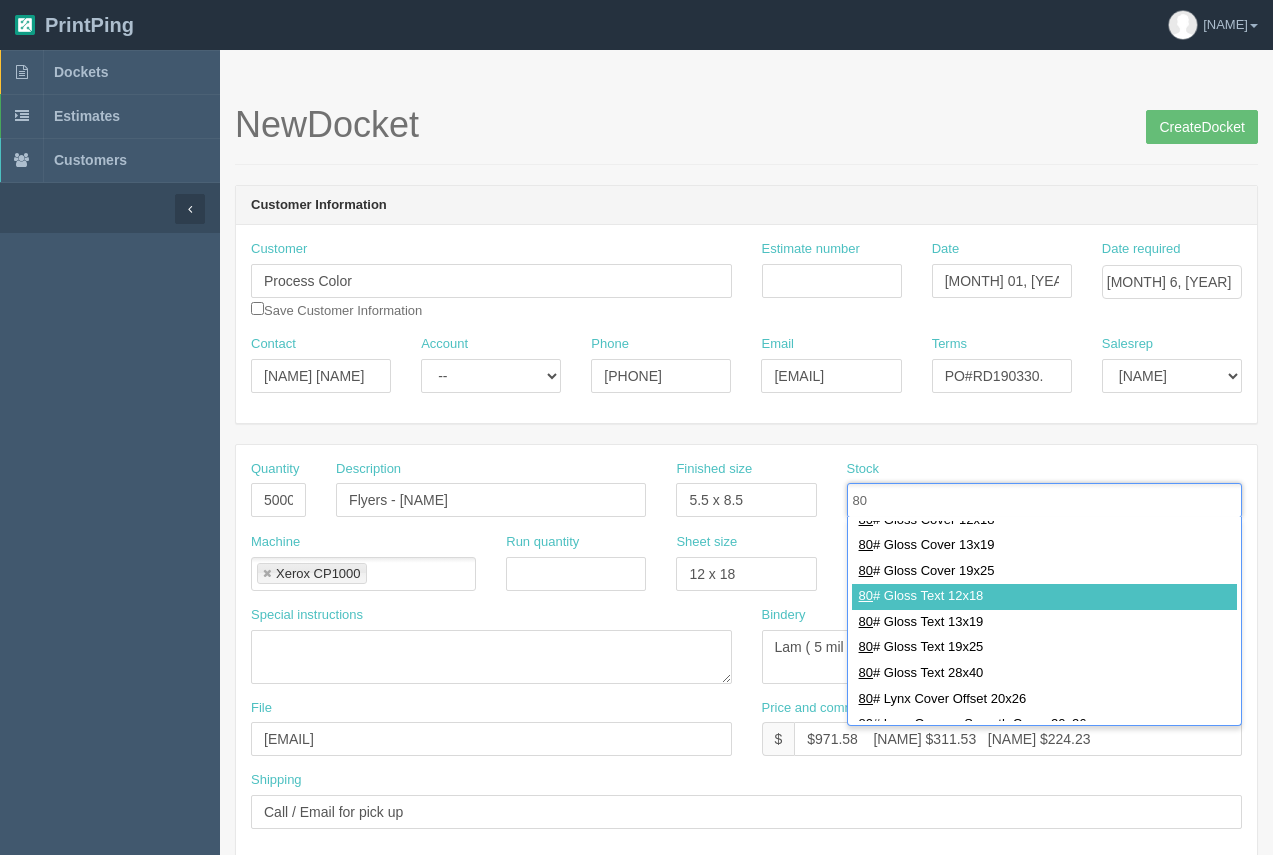 type on "80" 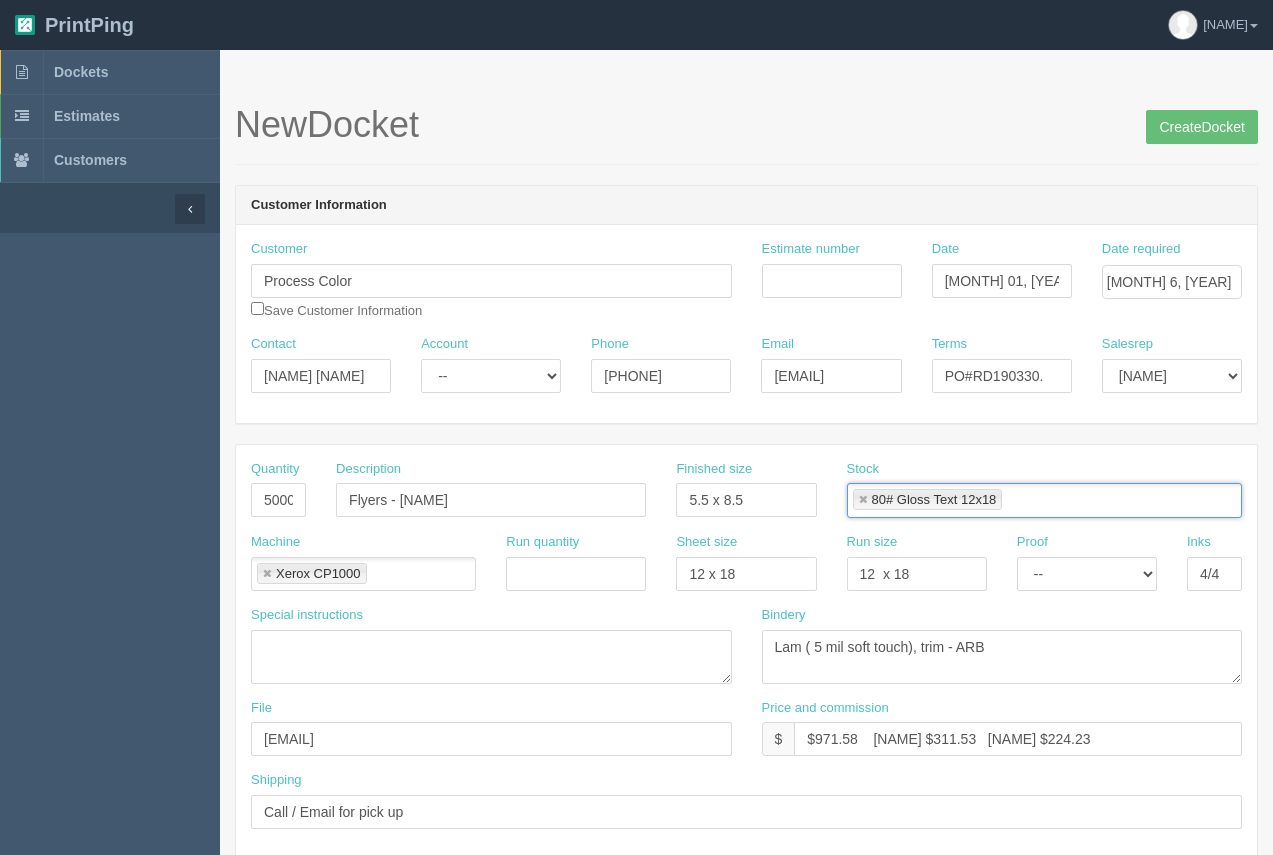 scroll, scrollTop: 0, scrollLeft: 0, axis: both 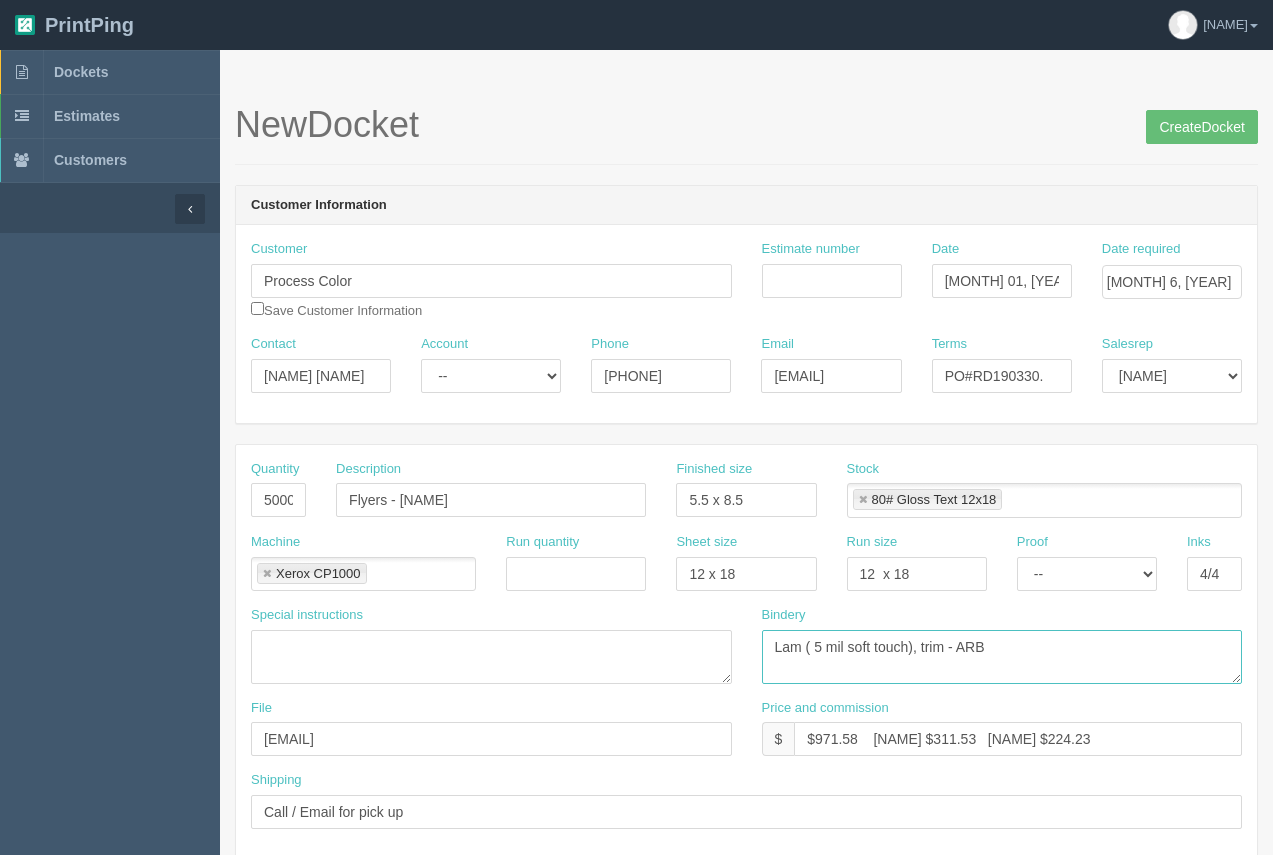drag, startPoint x: 995, startPoint y: 662, endPoint x: 703, endPoint y: 658, distance: 292.0274 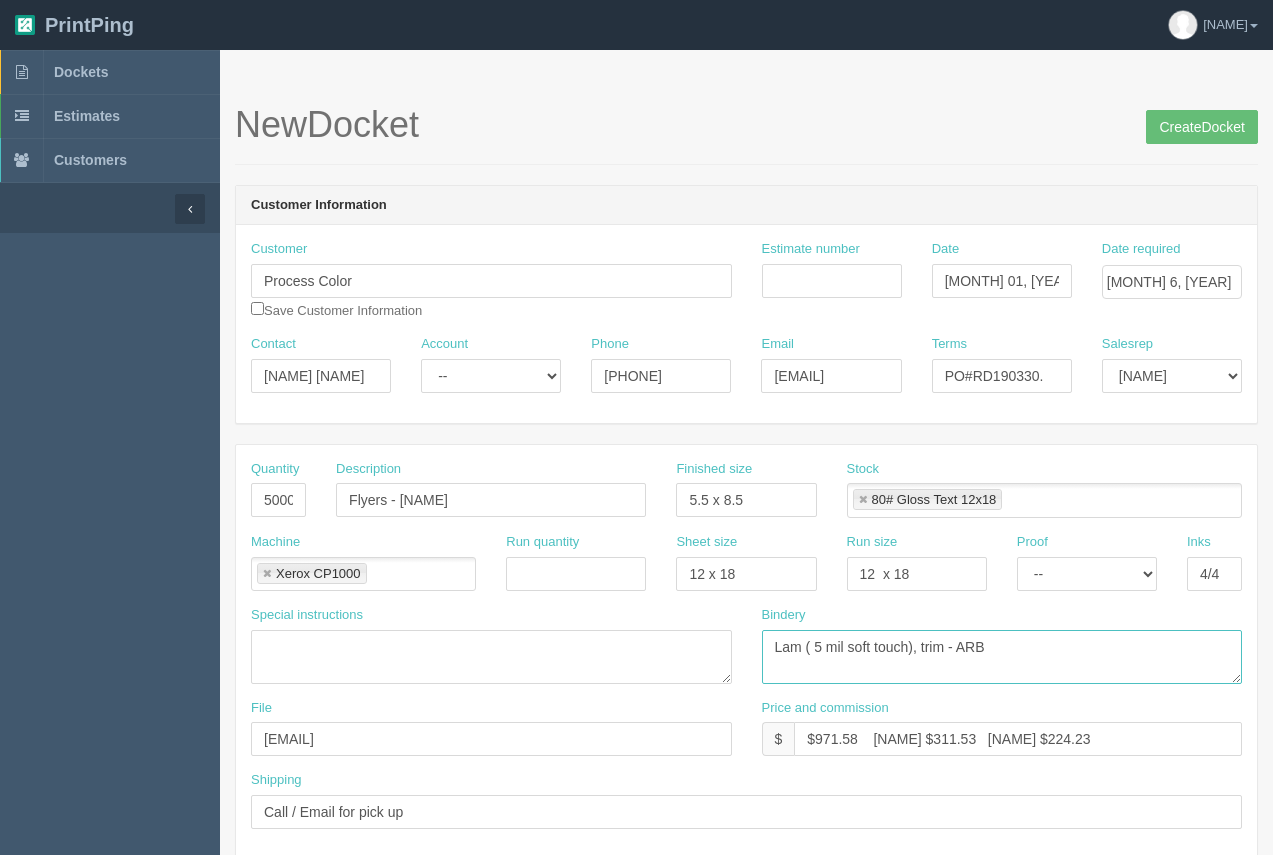 click on "Special instructions
Bindery
Lam ( 5 mil soft touch), trim - ARB" at bounding box center (746, 652) 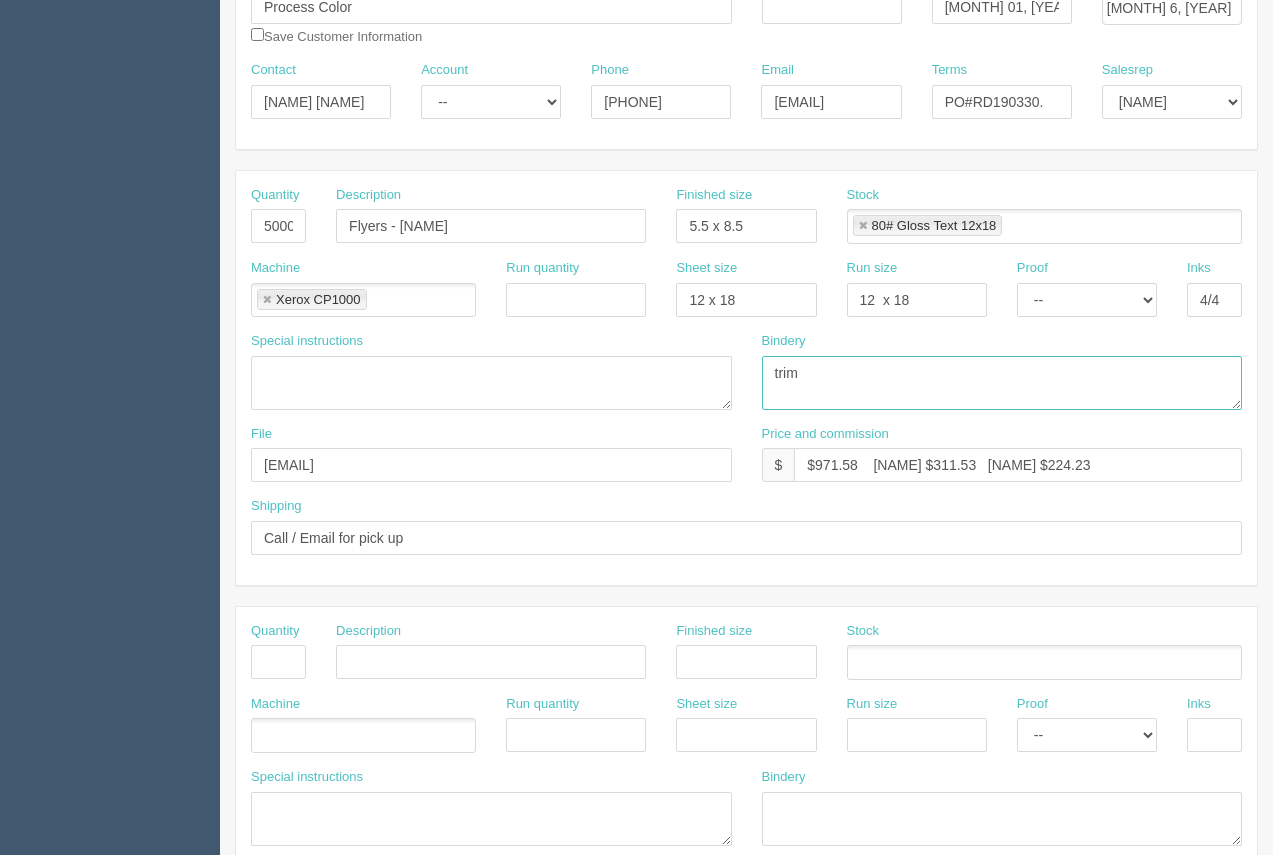 scroll, scrollTop: 261, scrollLeft: 0, axis: vertical 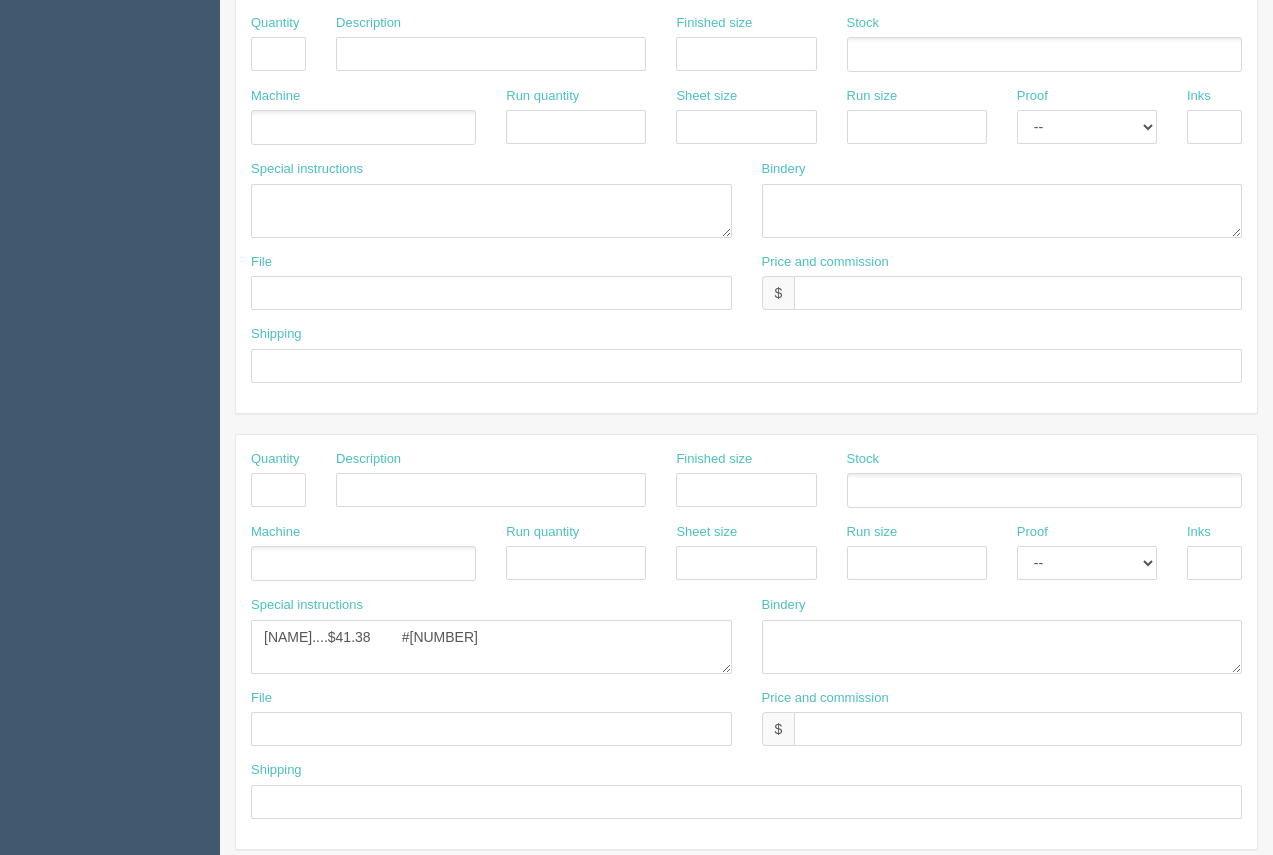 type on "trim" 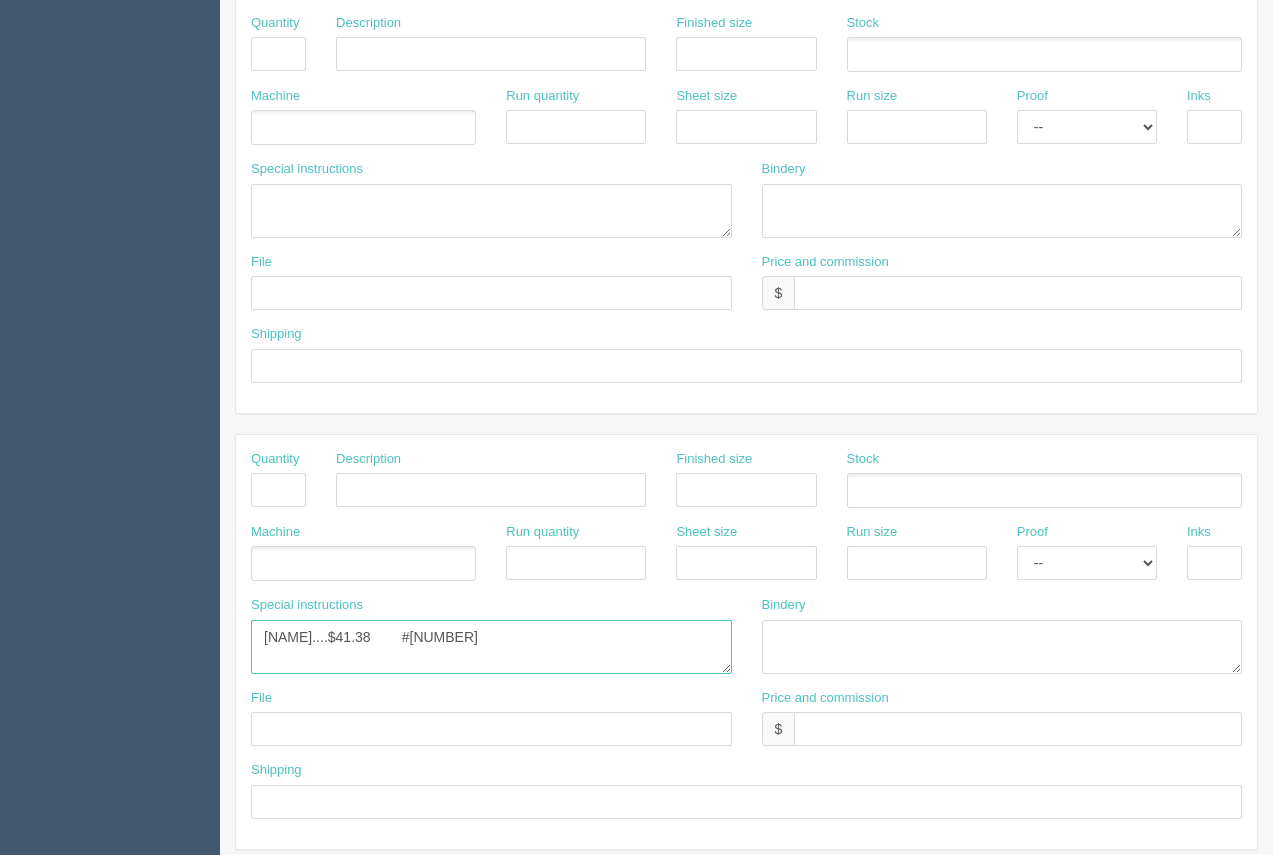 drag, startPoint x: 433, startPoint y: 649, endPoint x: 73, endPoint y: 591, distance: 364.6423 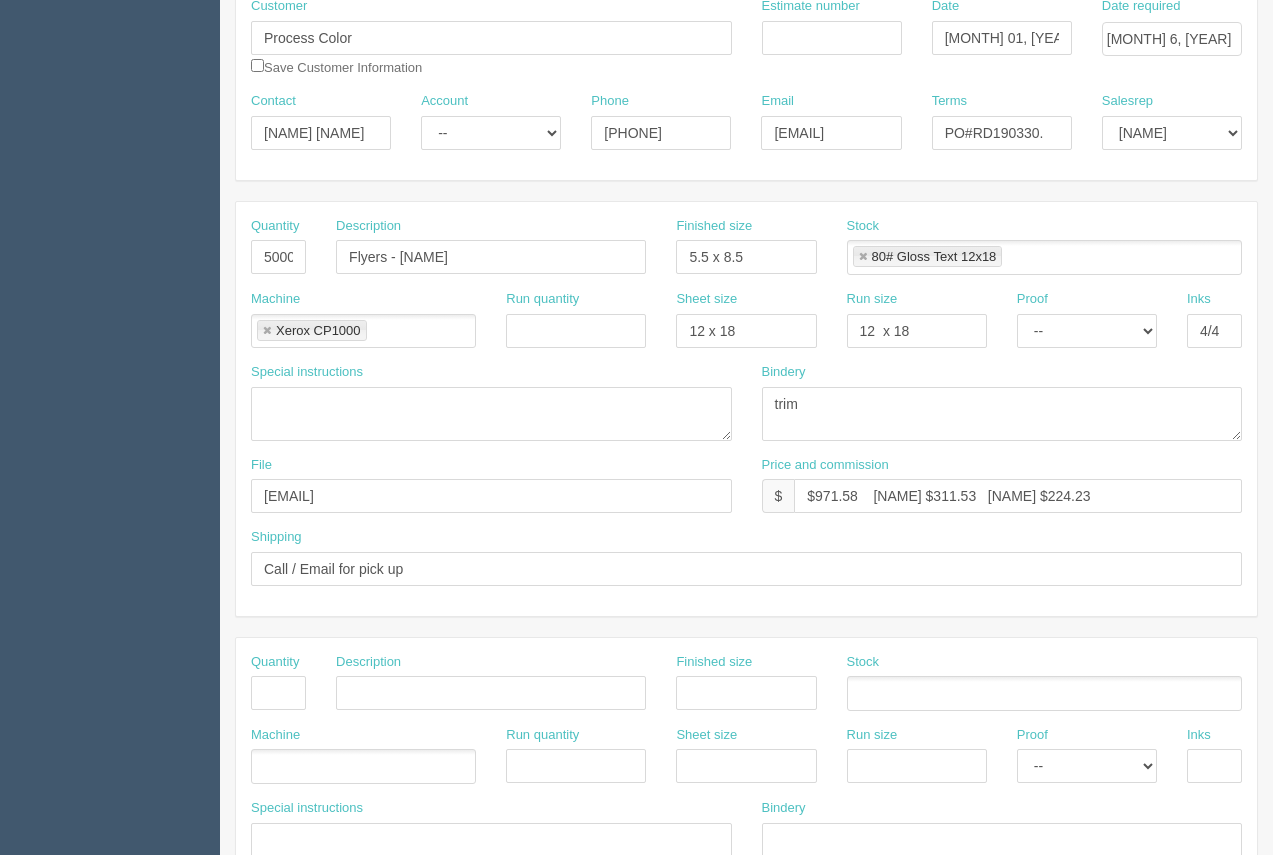 scroll, scrollTop: 215, scrollLeft: 0, axis: vertical 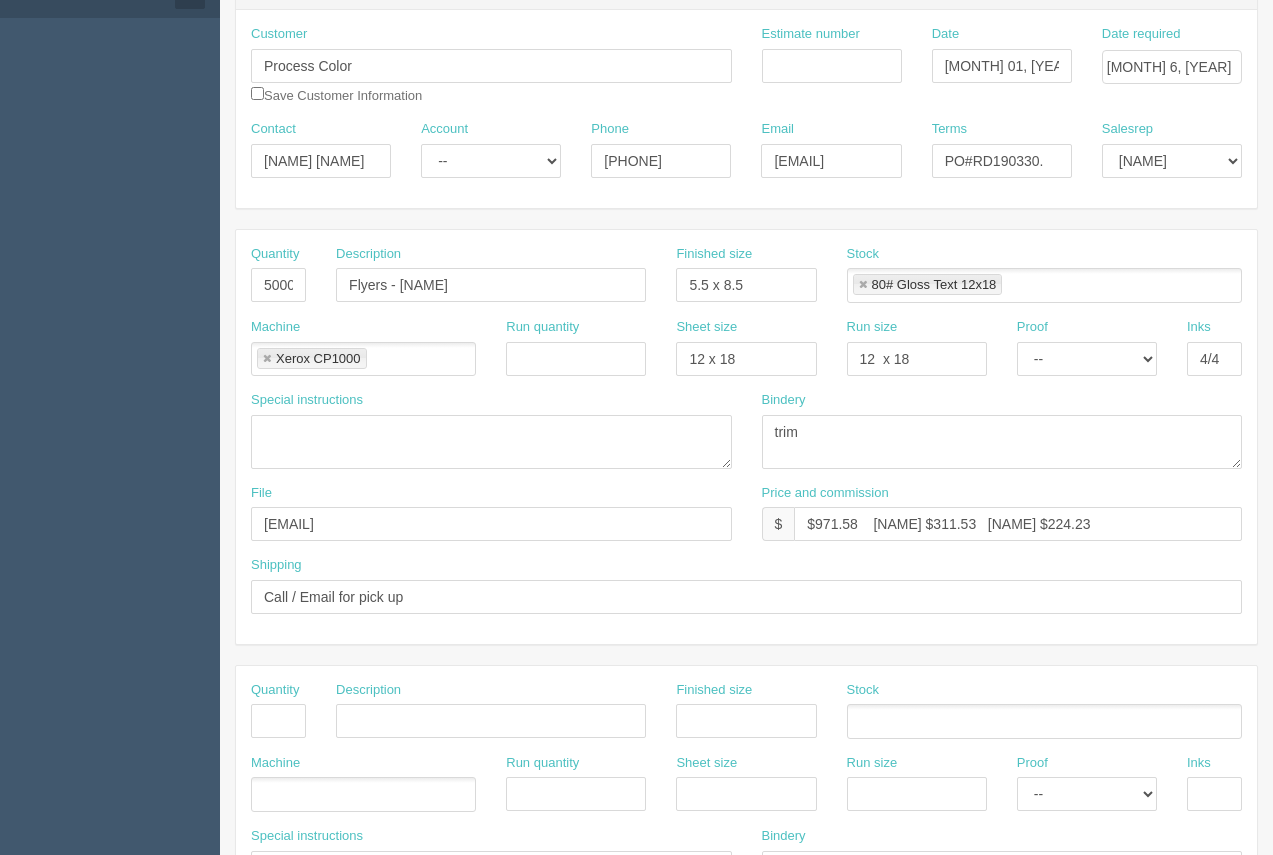 type 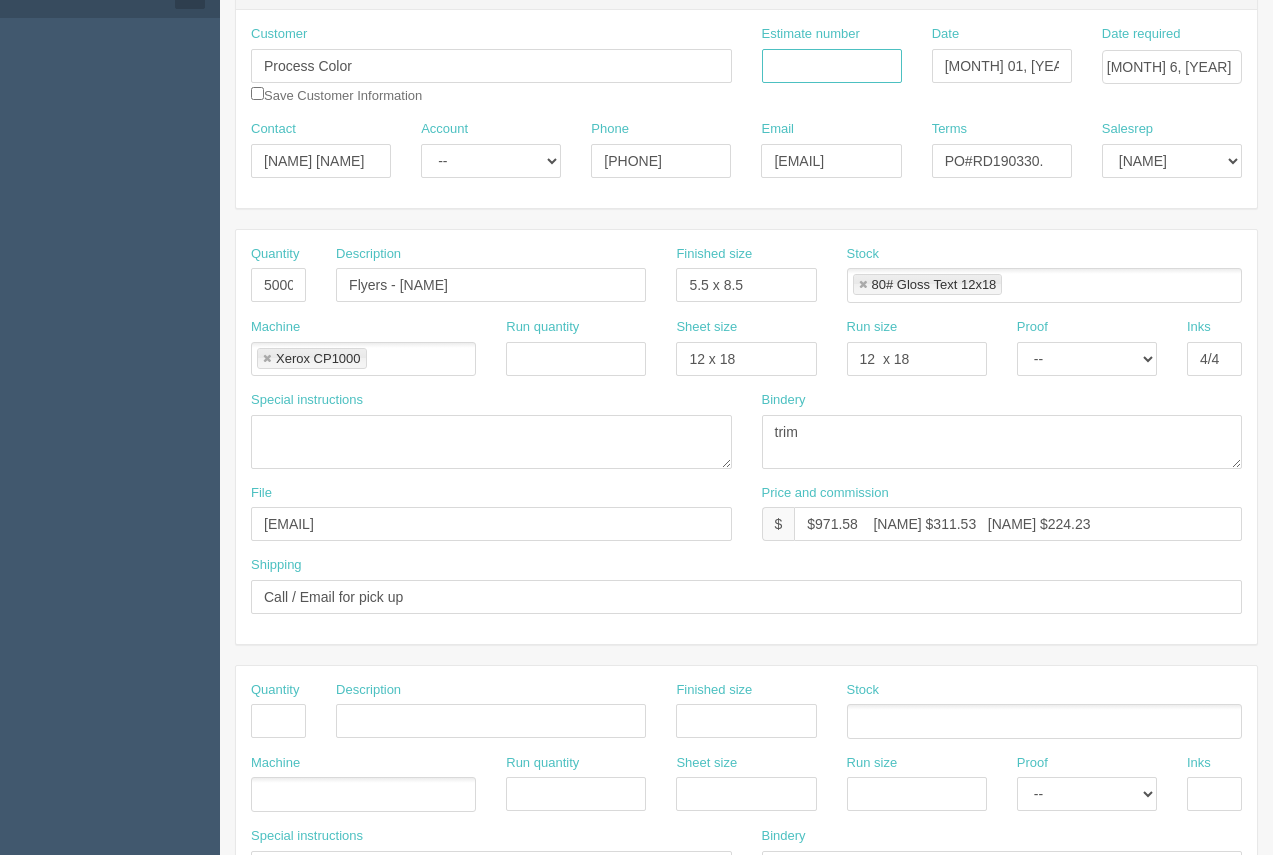 click on "Estimate number" at bounding box center [832, 66] 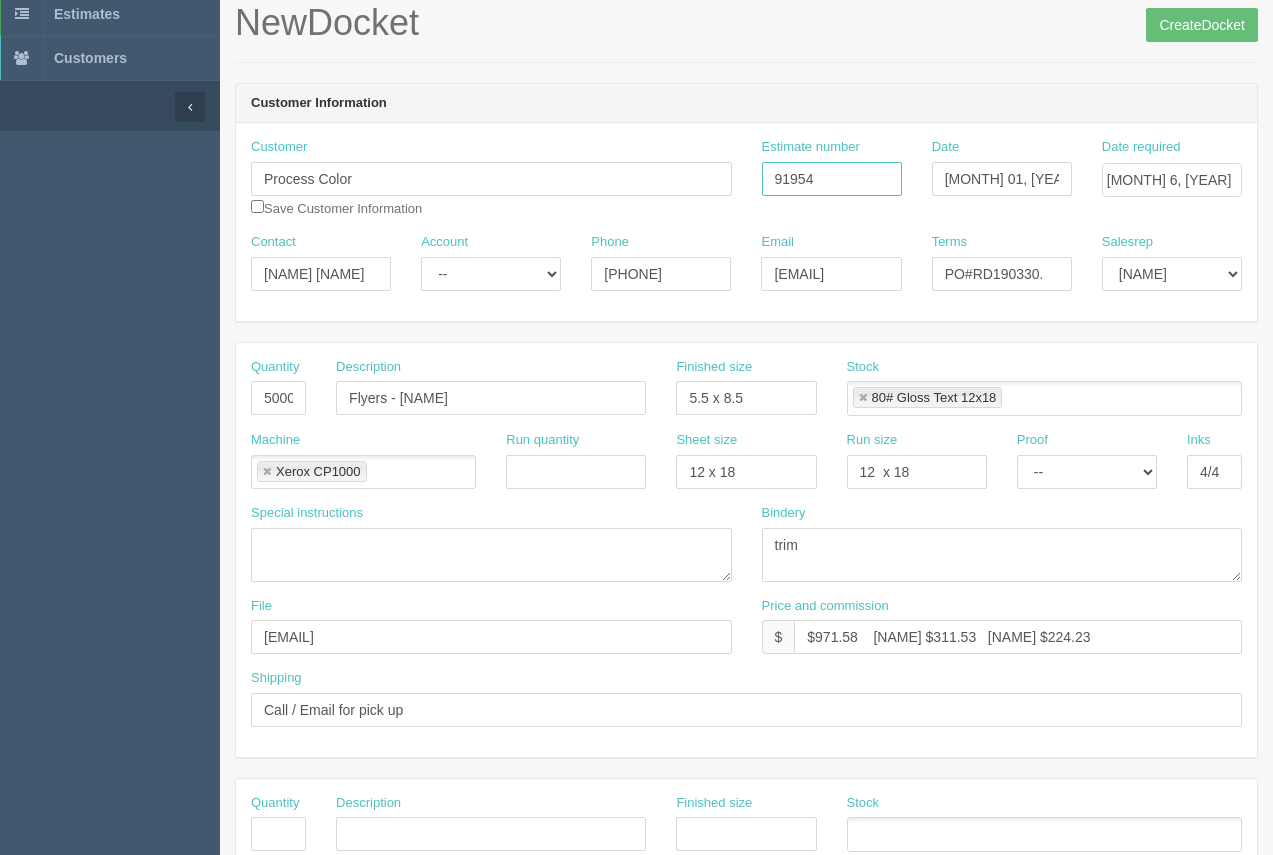 scroll, scrollTop: 30, scrollLeft: 0, axis: vertical 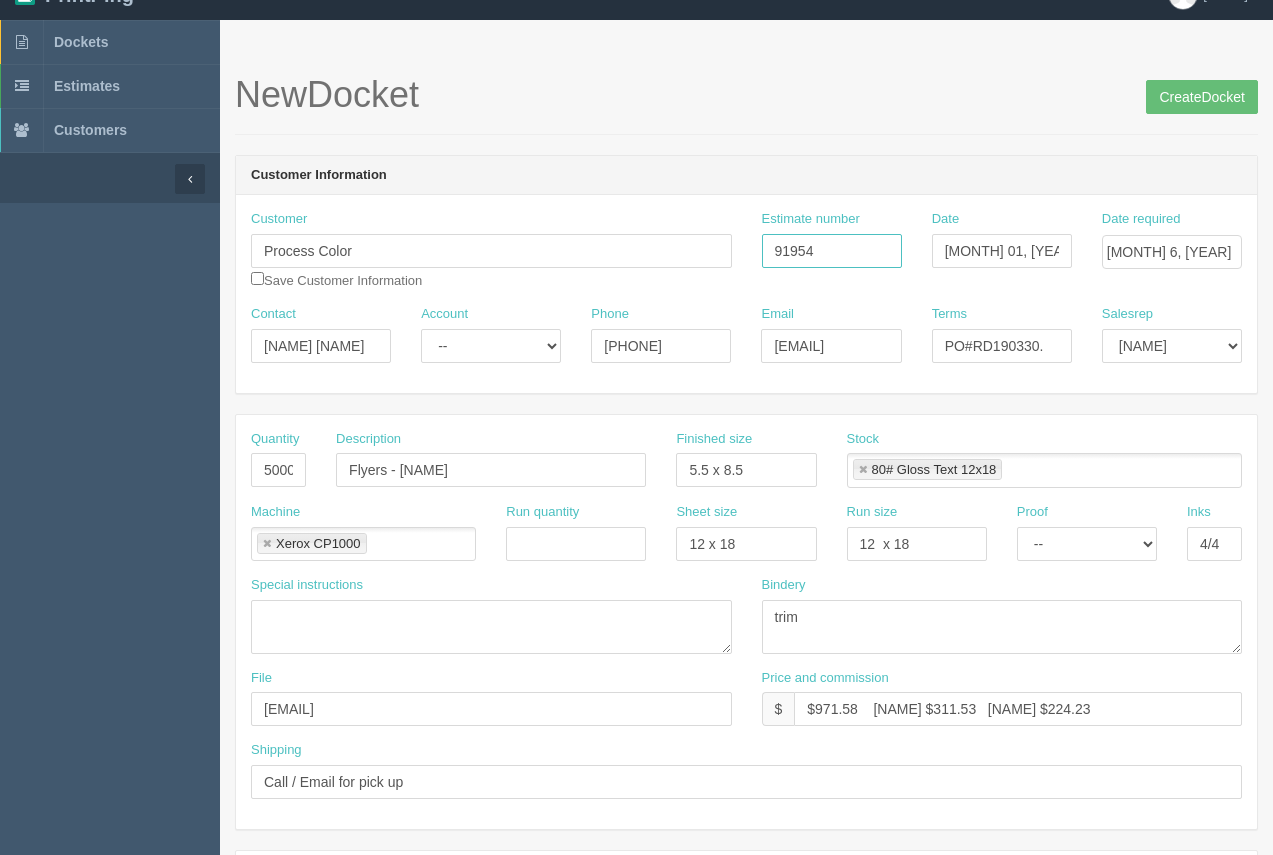type on "91954" 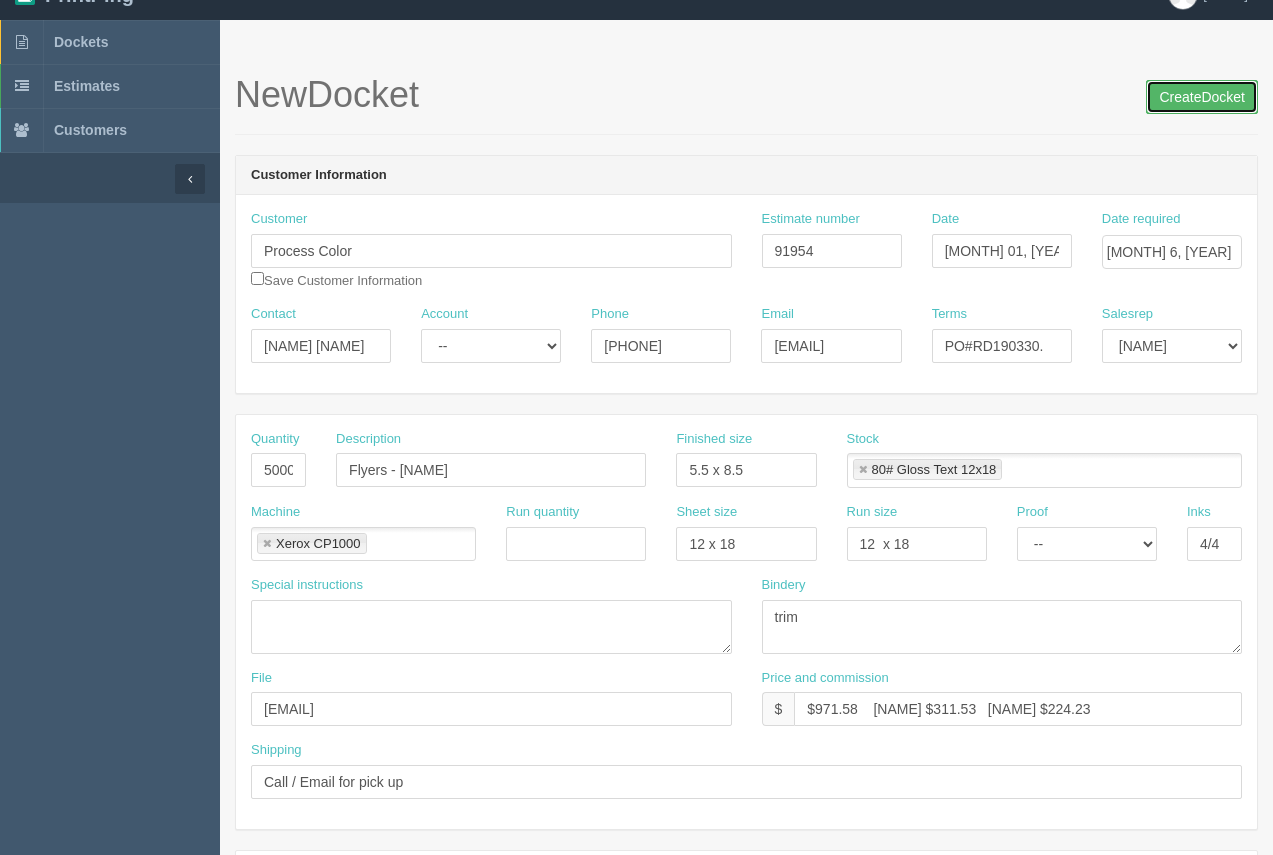 click on "CreateDocket" at bounding box center (1202, 97) 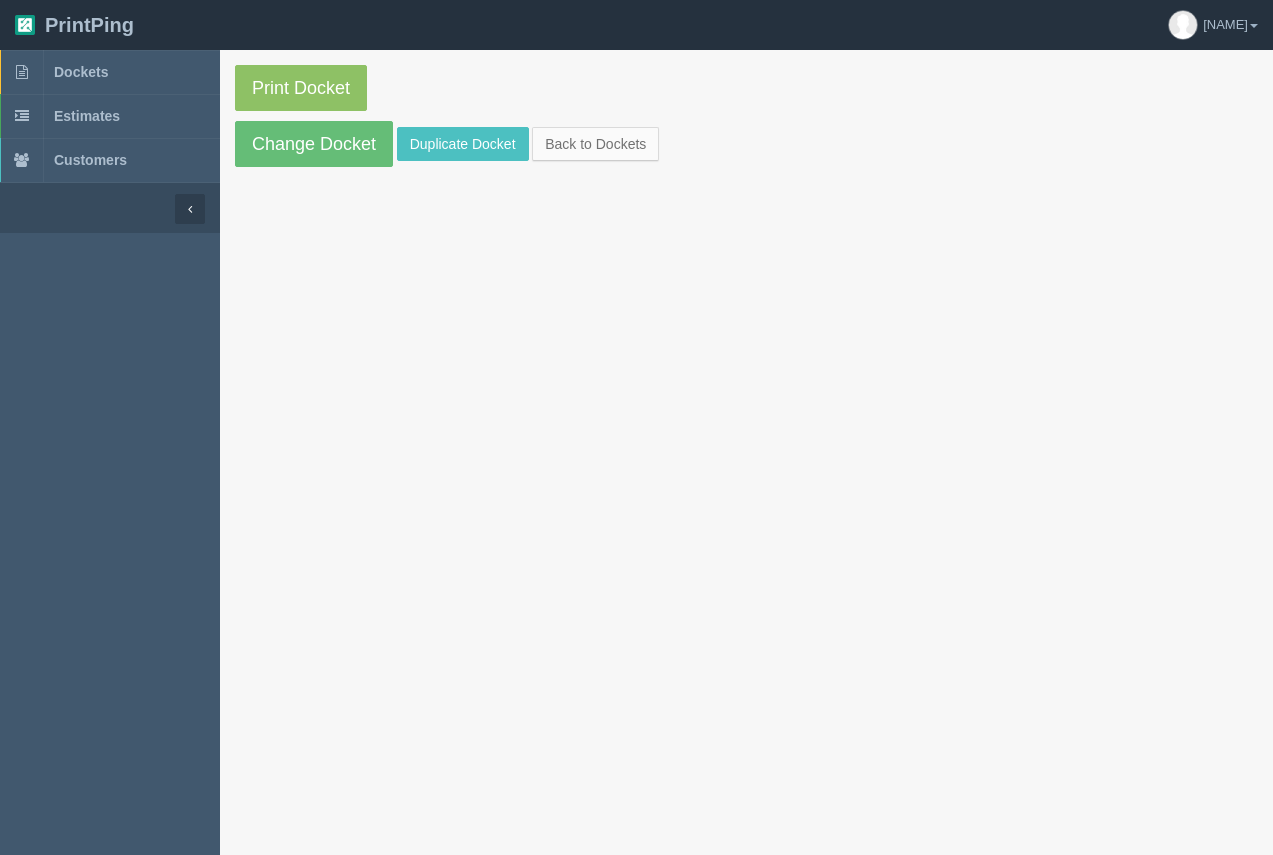 scroll, scrollTop: 0, scrollLeft: 0, axis: both 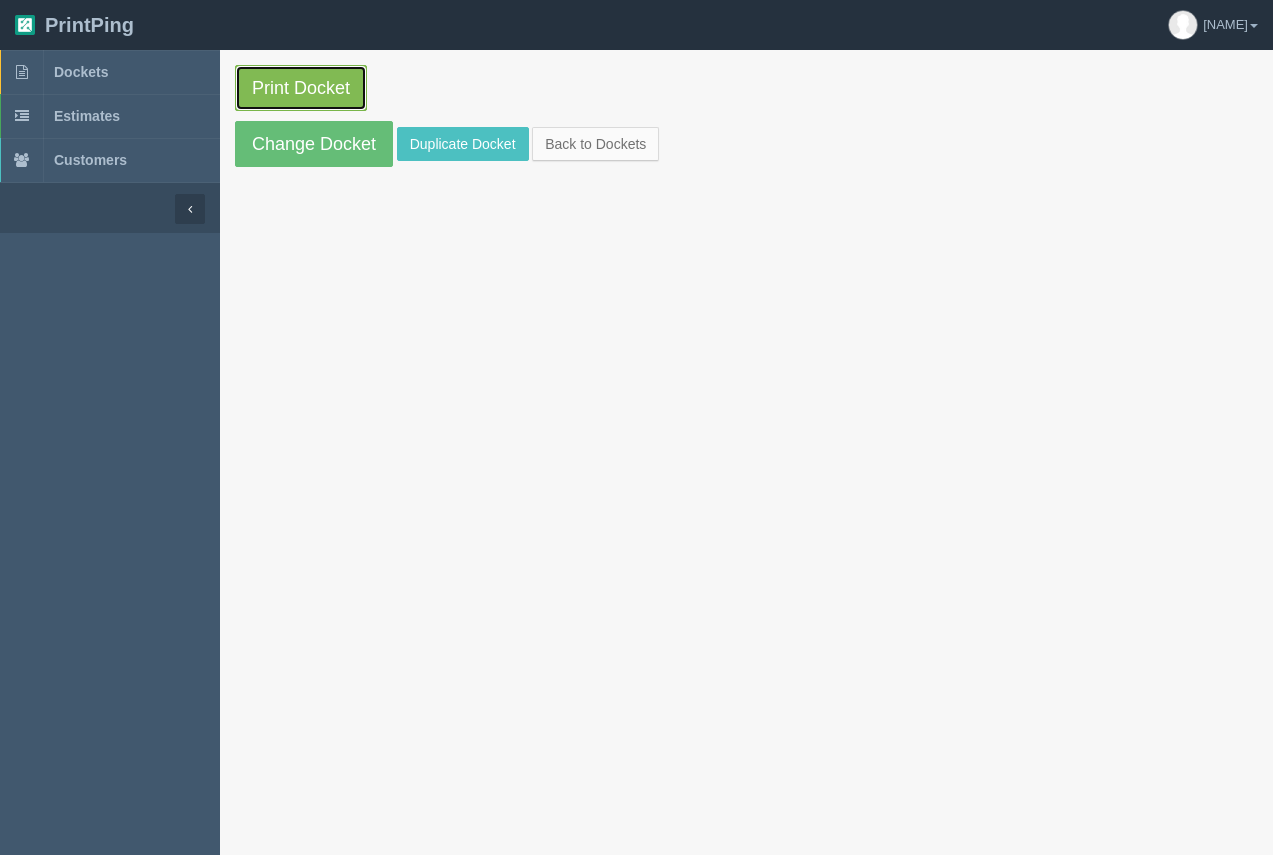 click on "PrintDocket" at bounding box center [301, 88] 